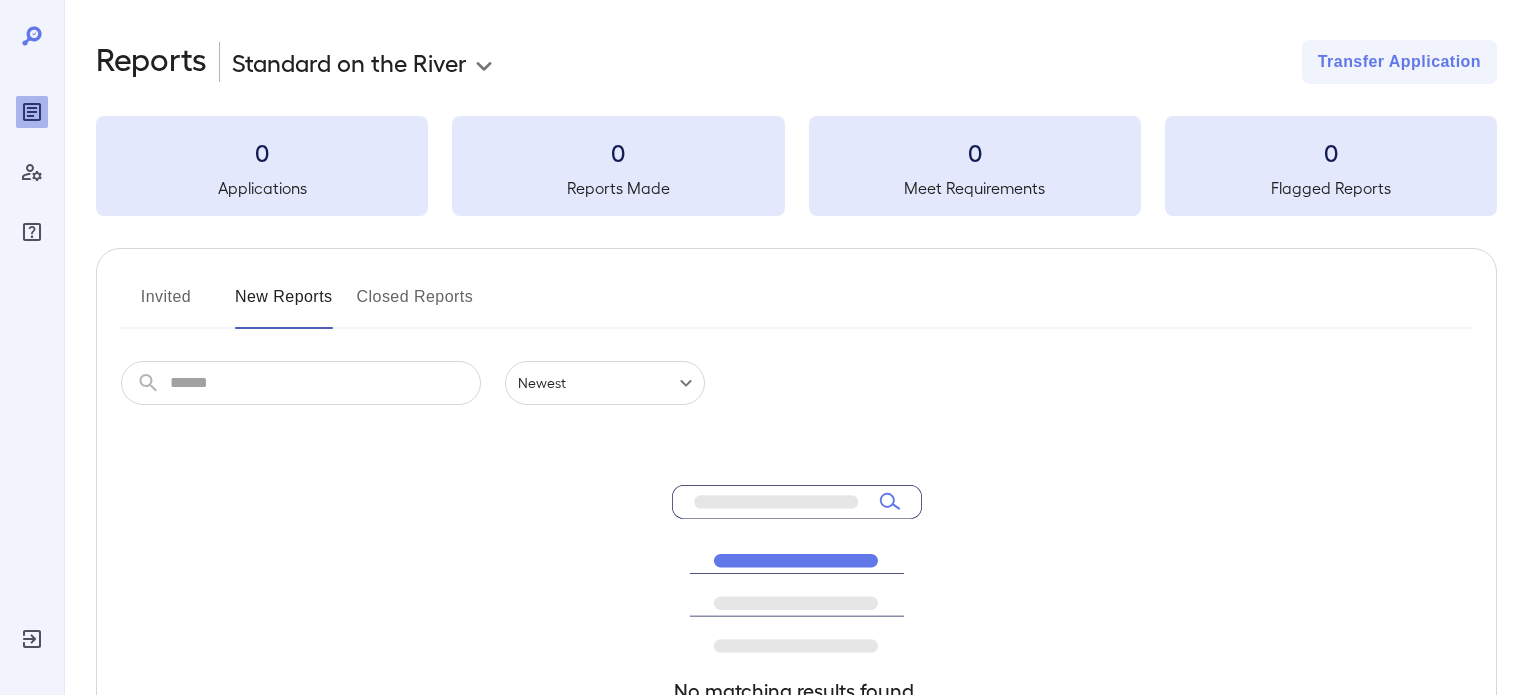 scroll, scrollTop: 0, scrollLeft: 0, axis: both 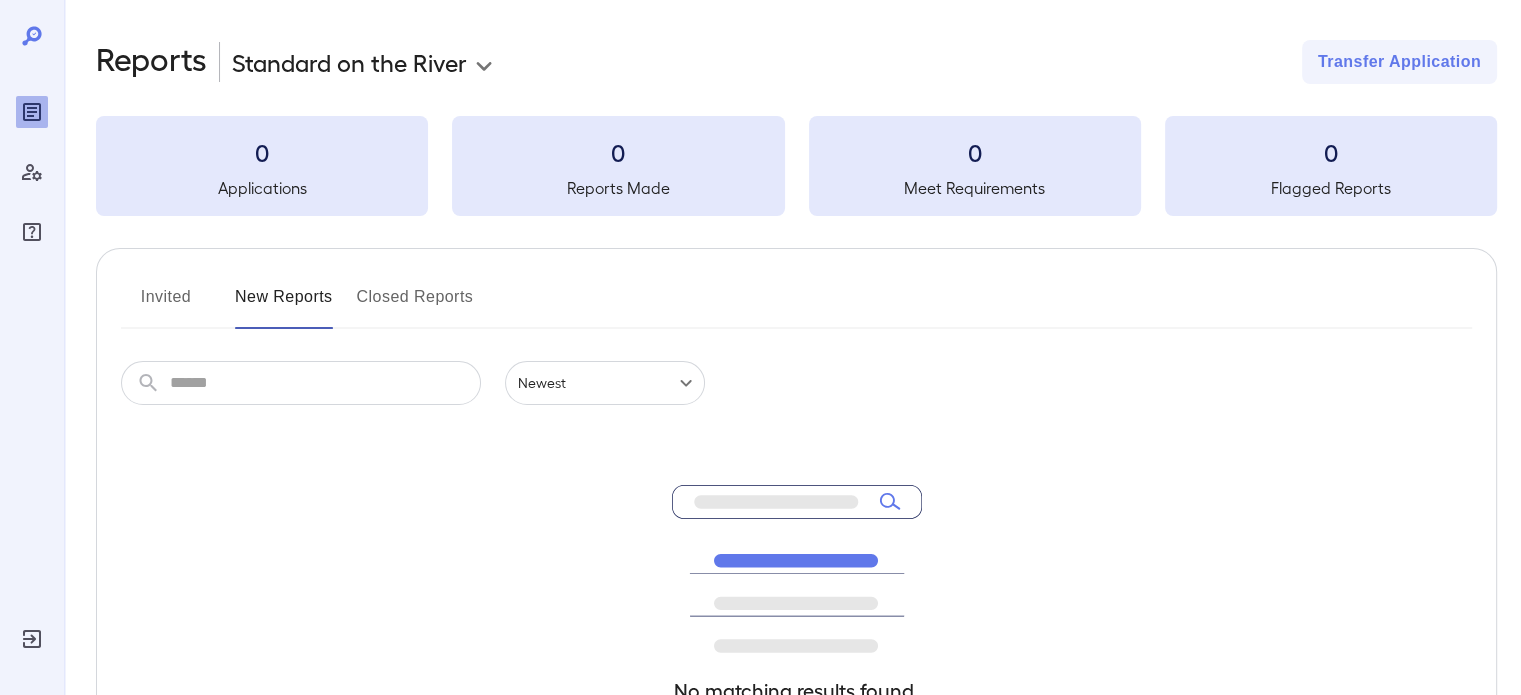 click at bounding box center (325, 383) 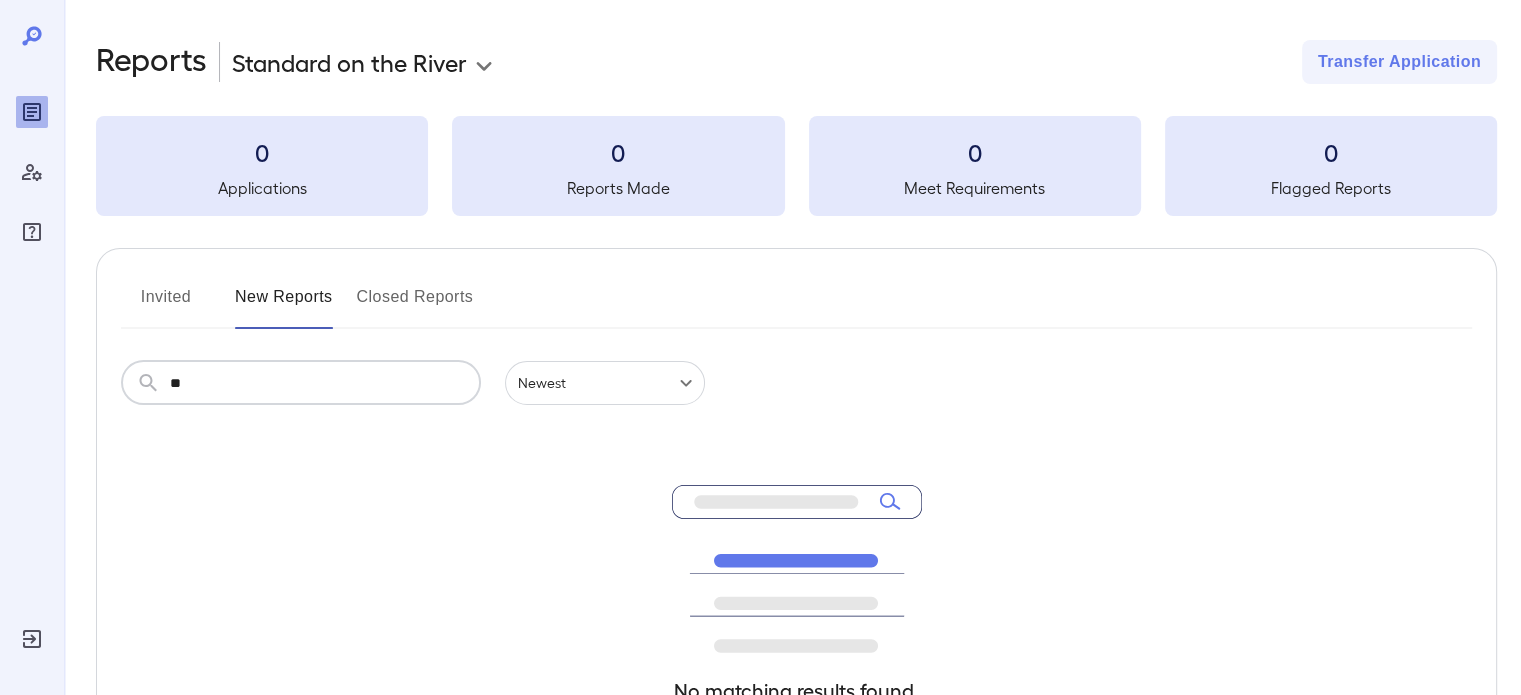 type on "*" 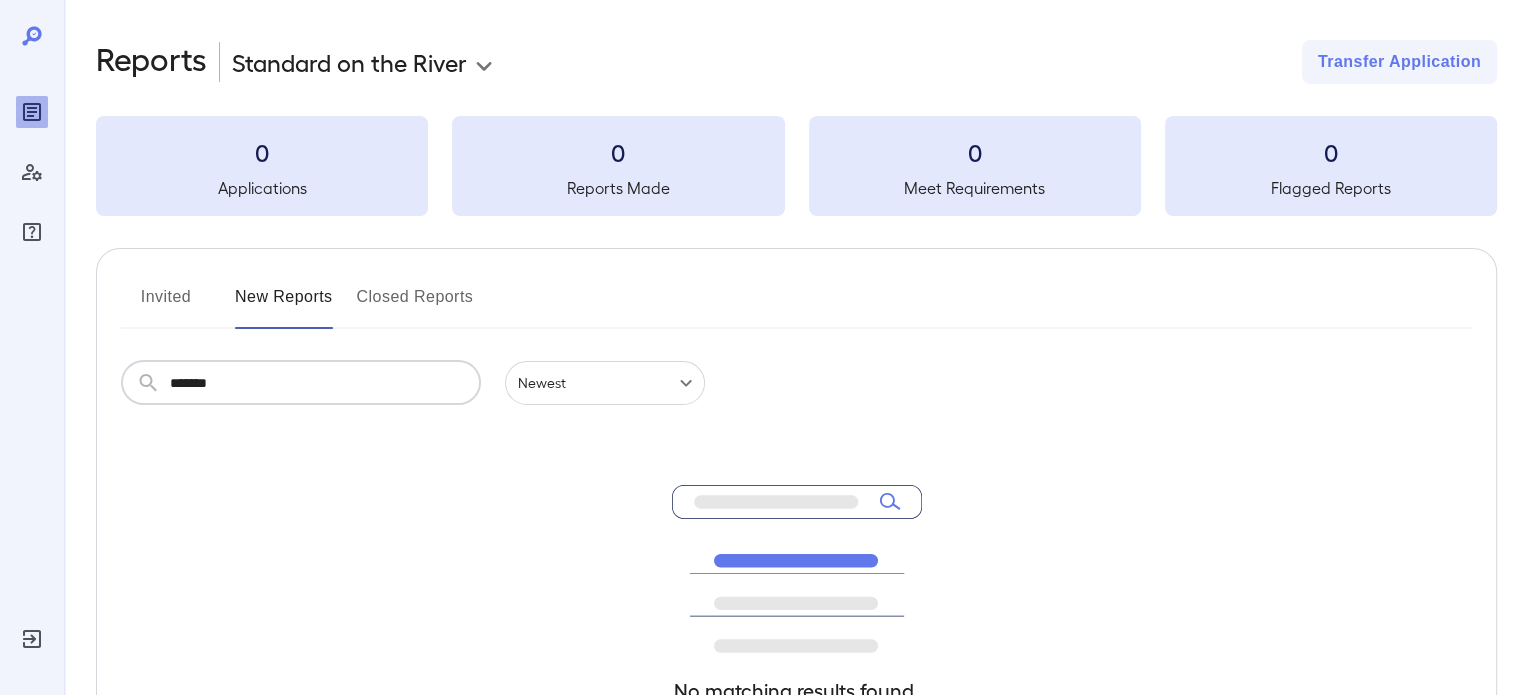 type on "*******" 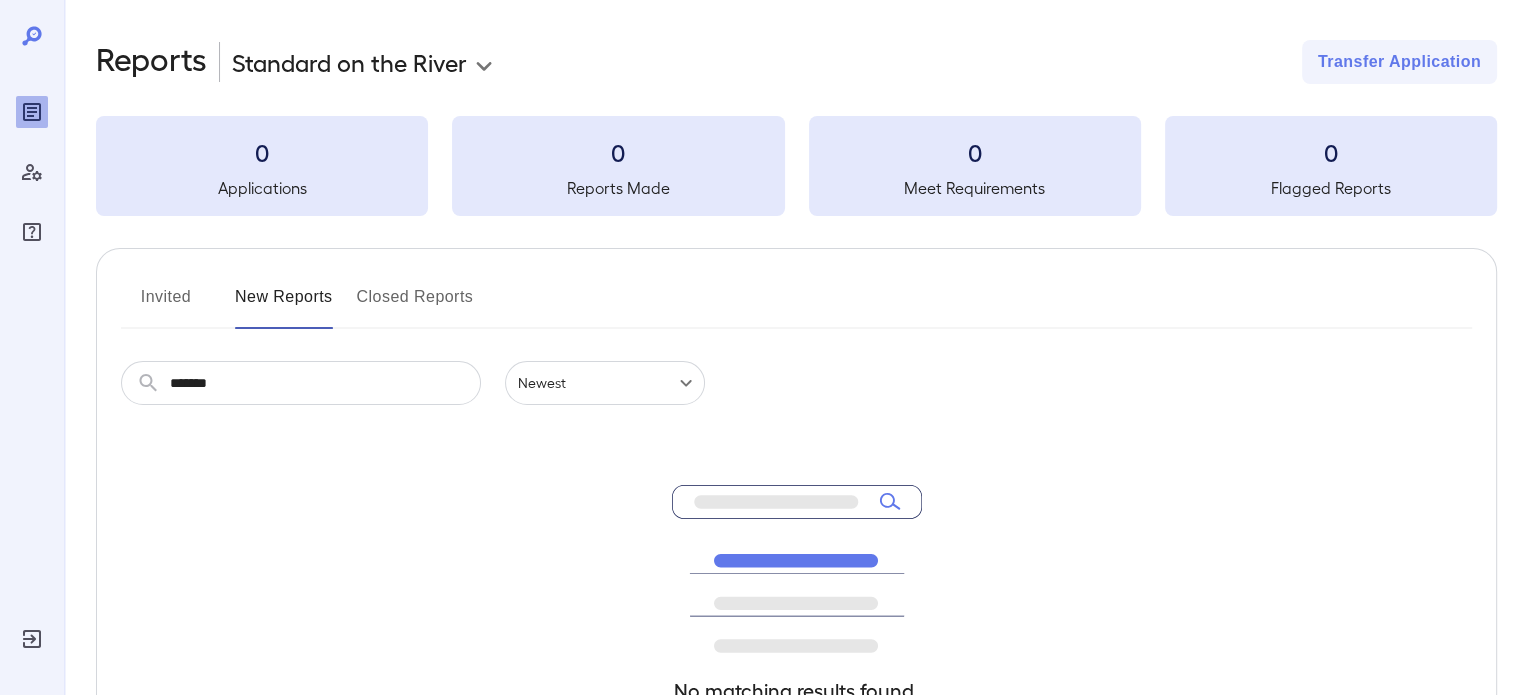 click on "Closed Reports" at bounding box center [415, 305] 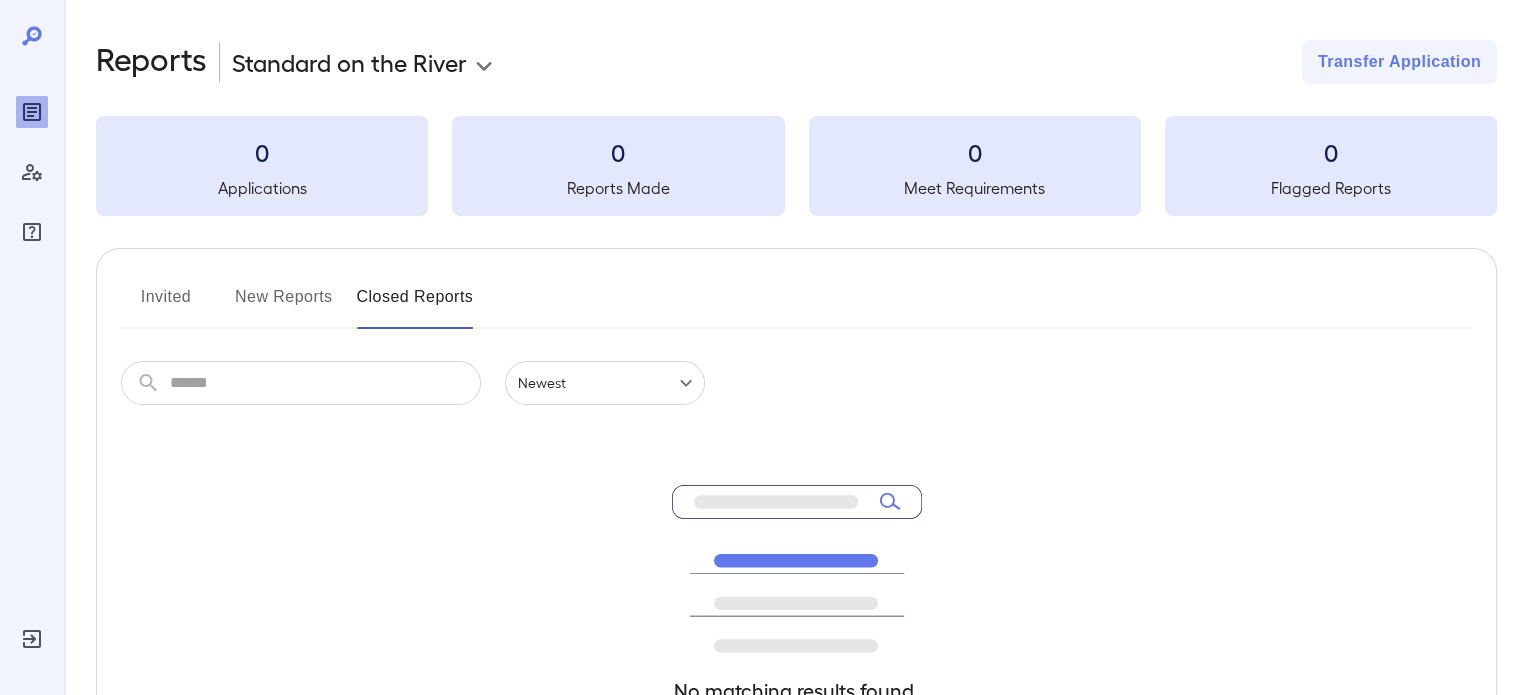 click at bounding box center [325, 383] 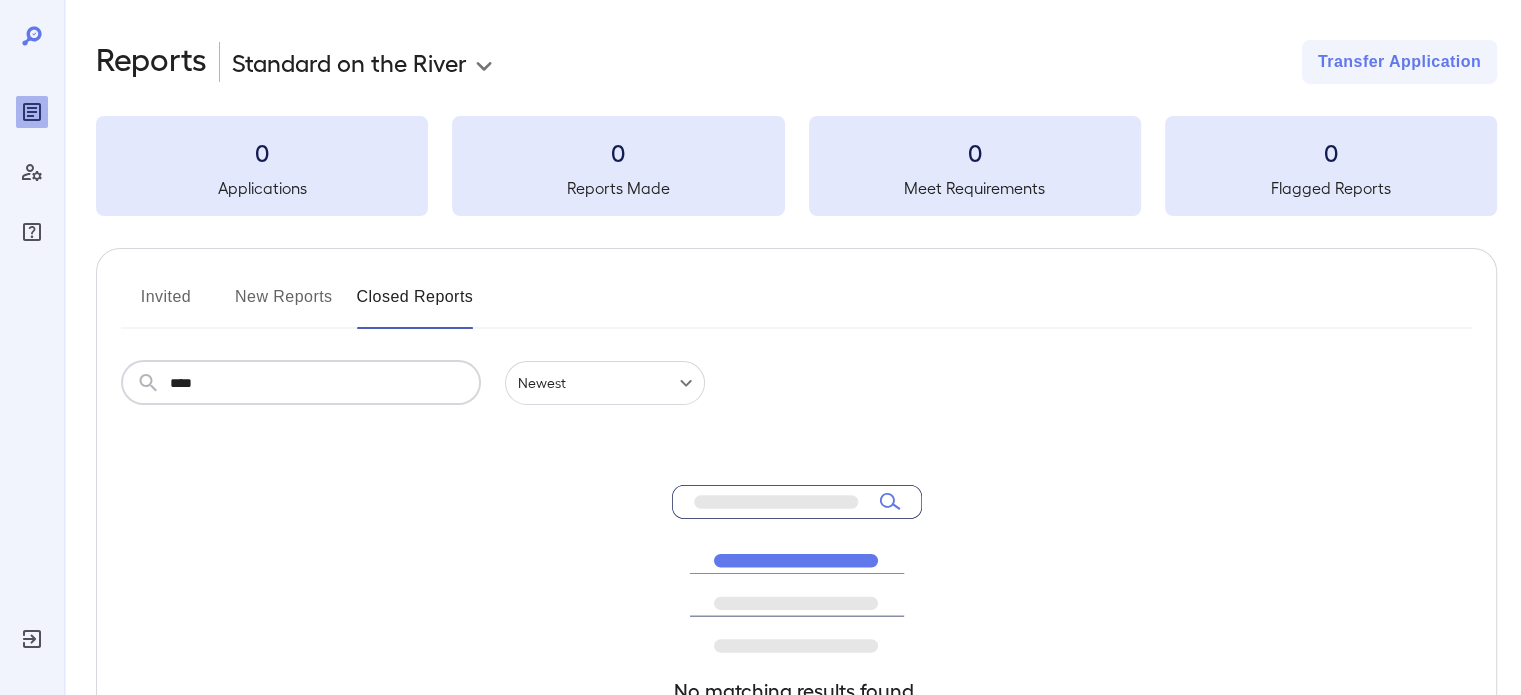type on "****" 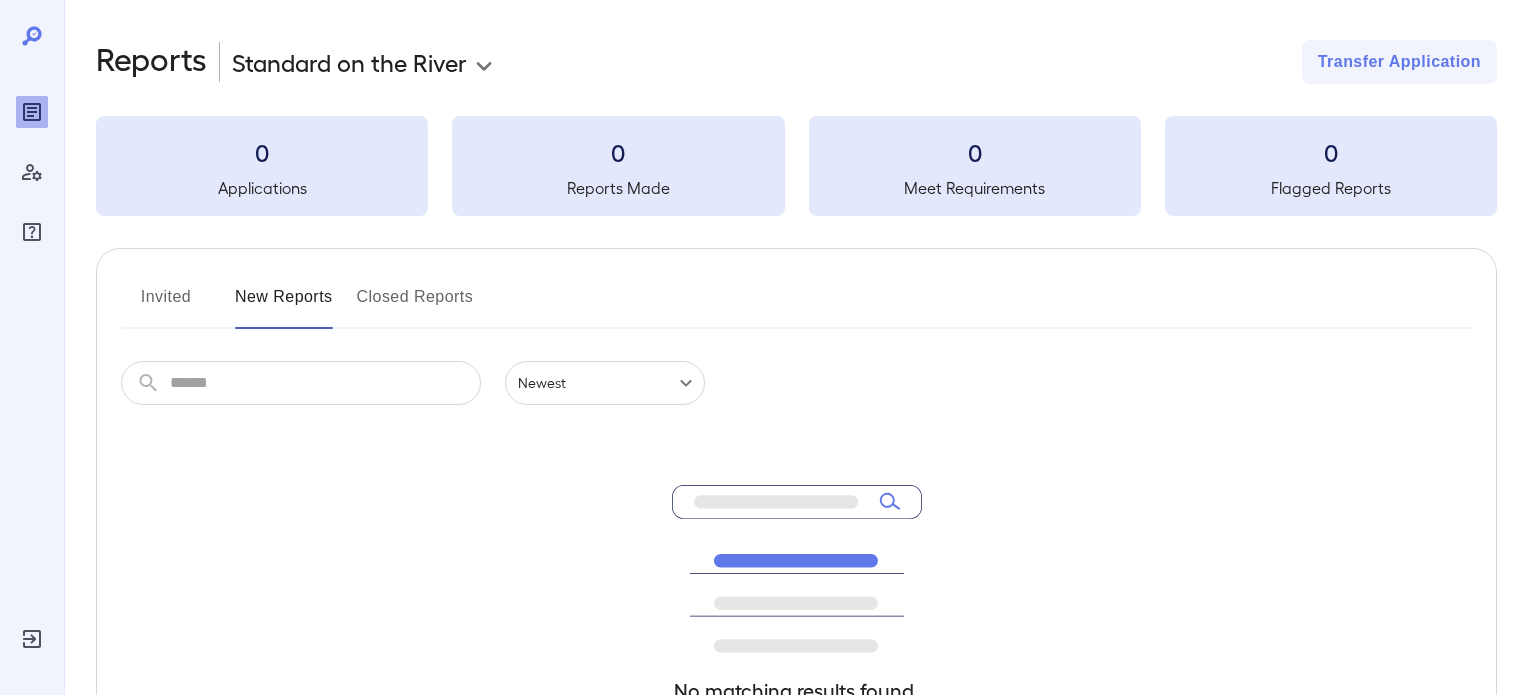 scroll, scrollTop: 0, scrollLeft: 0, axis: both 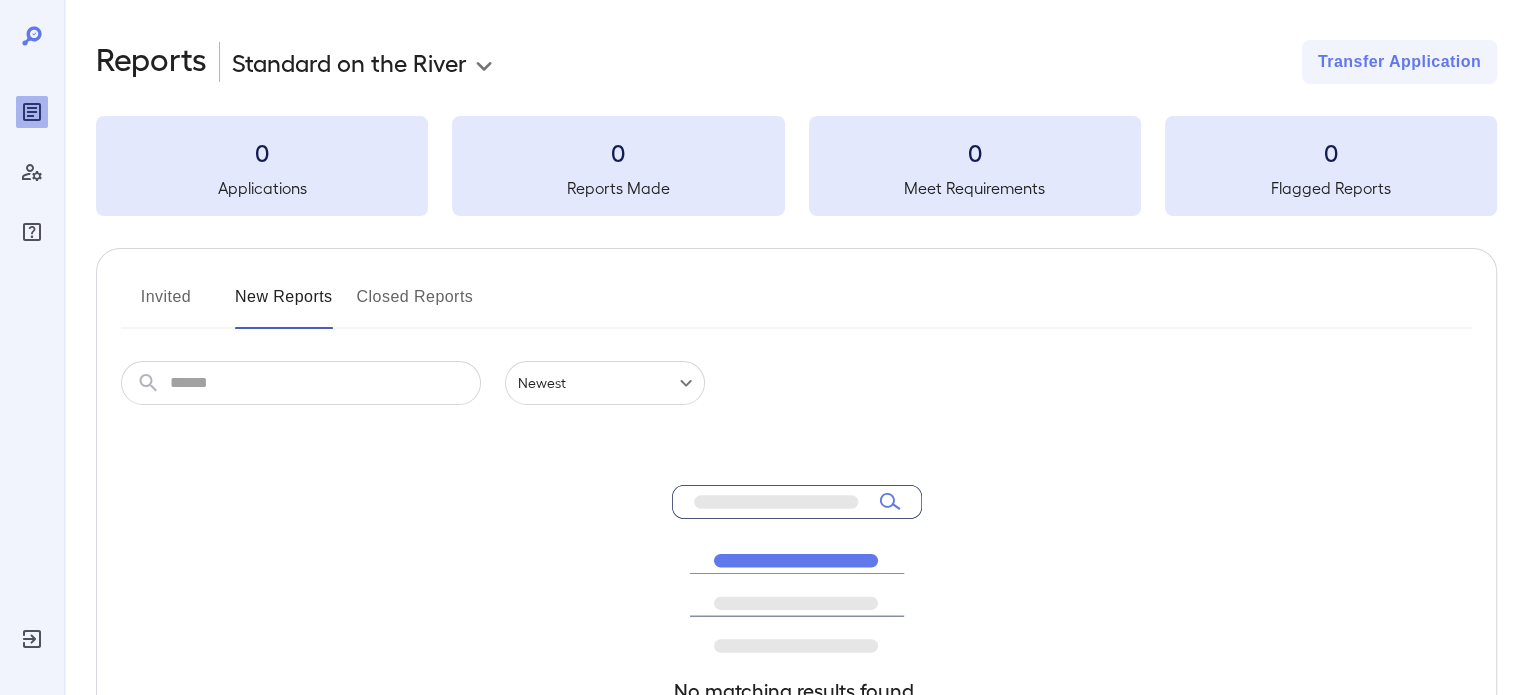 click on "**********" at bounding box center [760, 347] 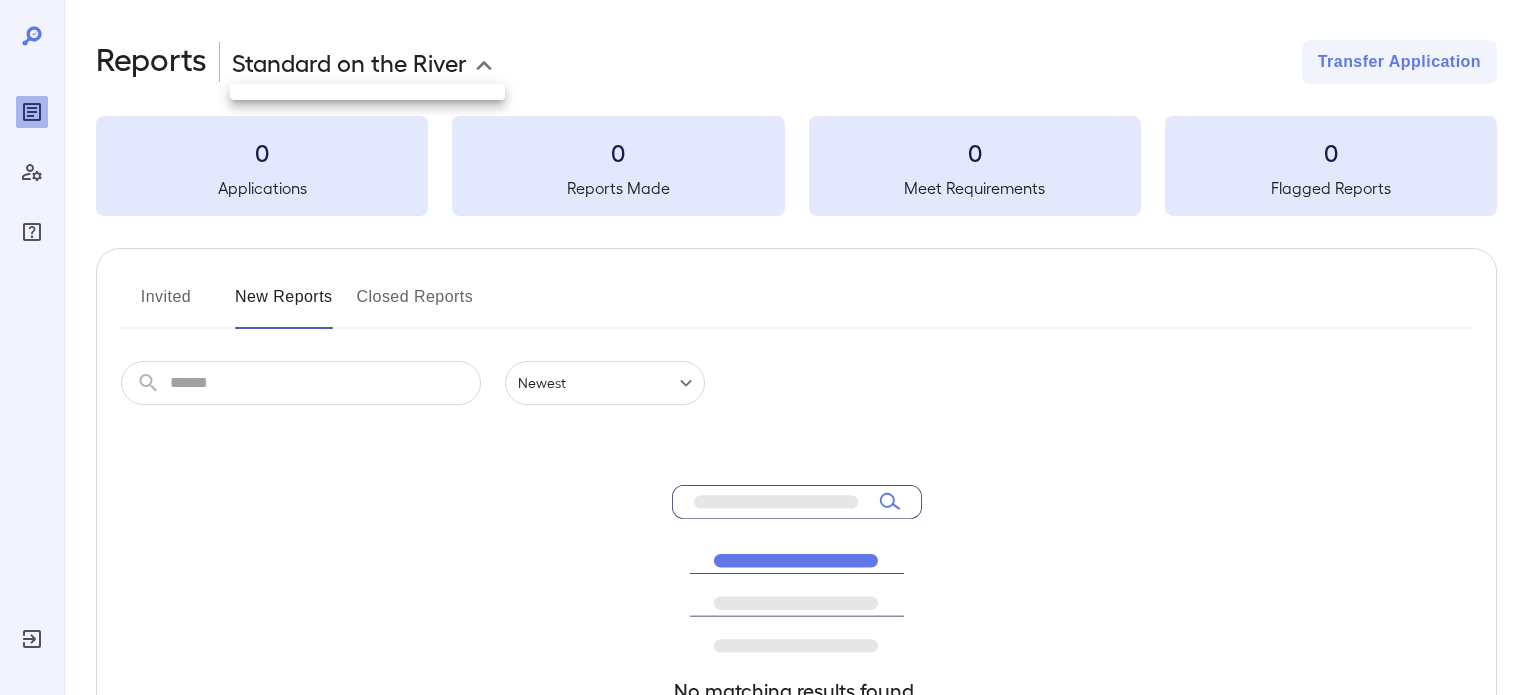 click at bounding box center (768, 347) 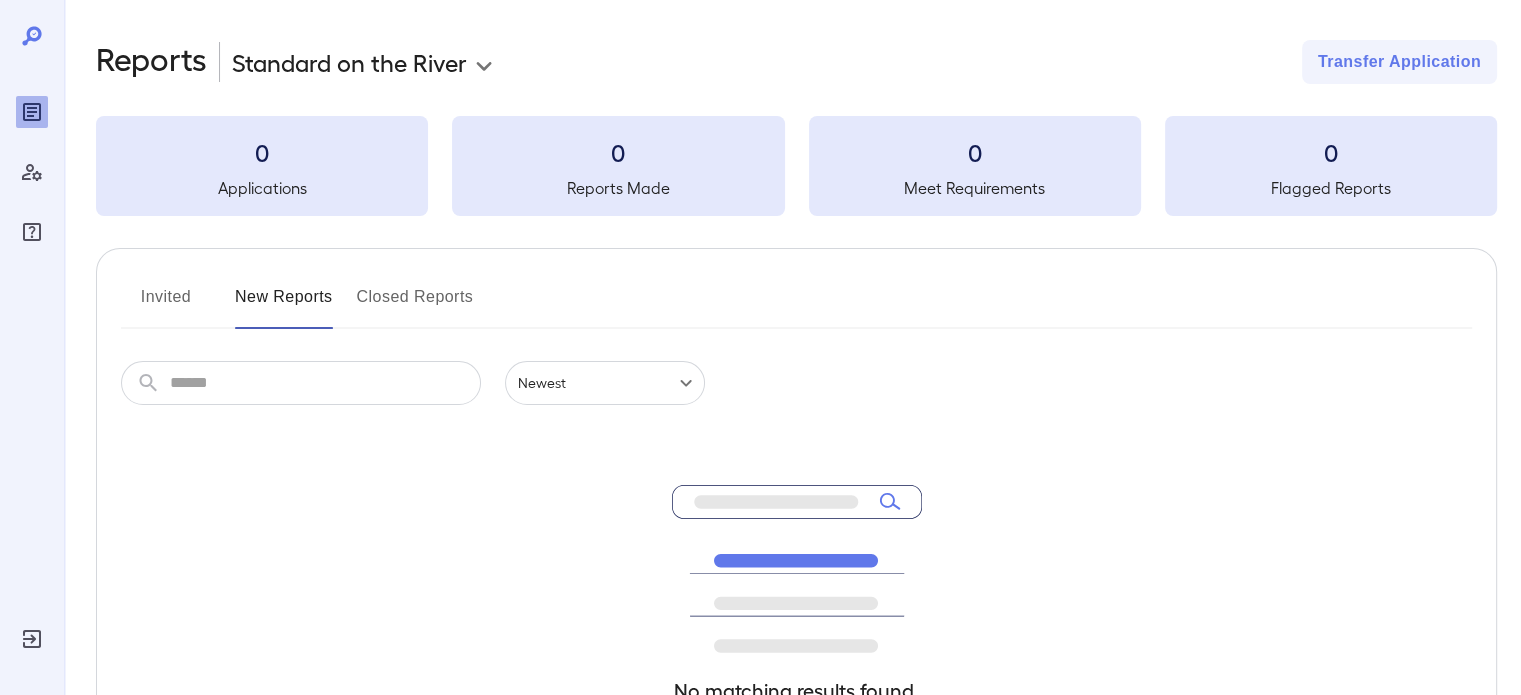 click on "**********" at bounding box center [796, 62] 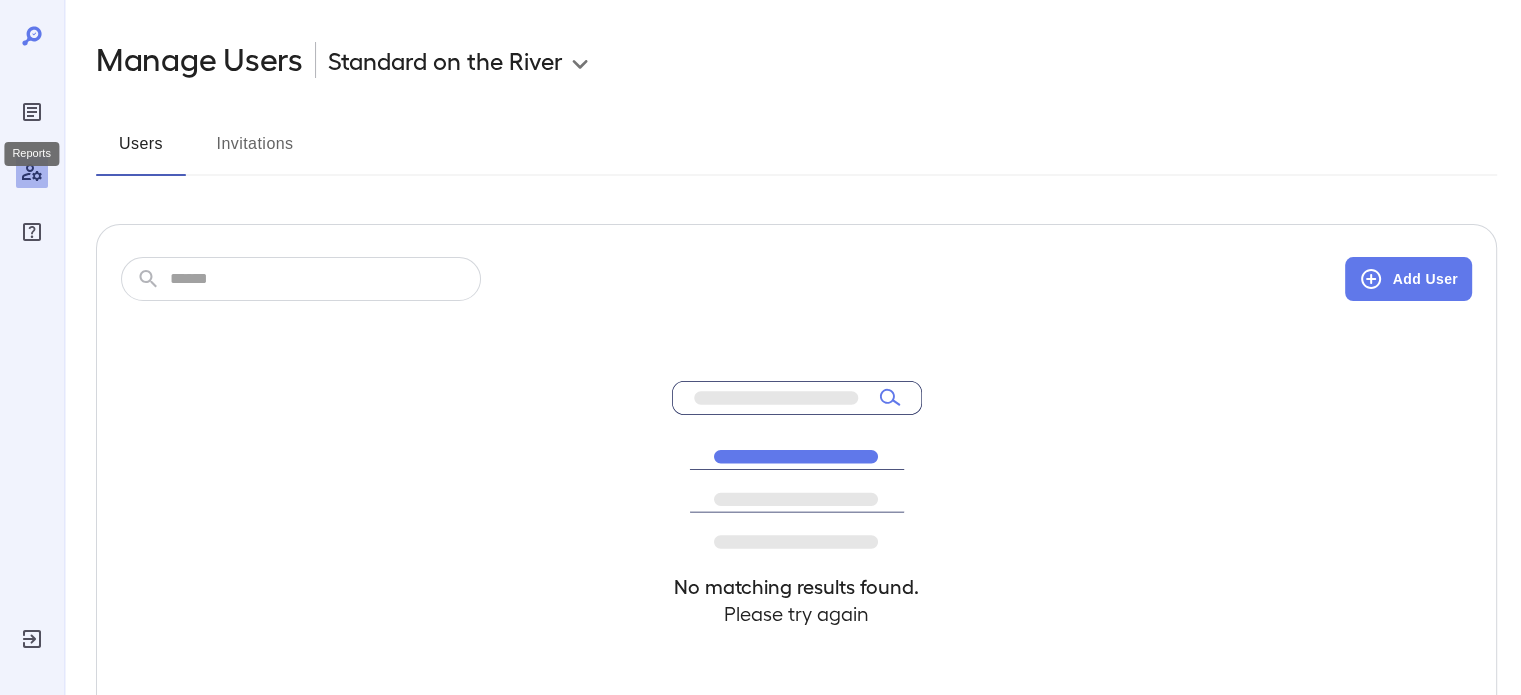 click 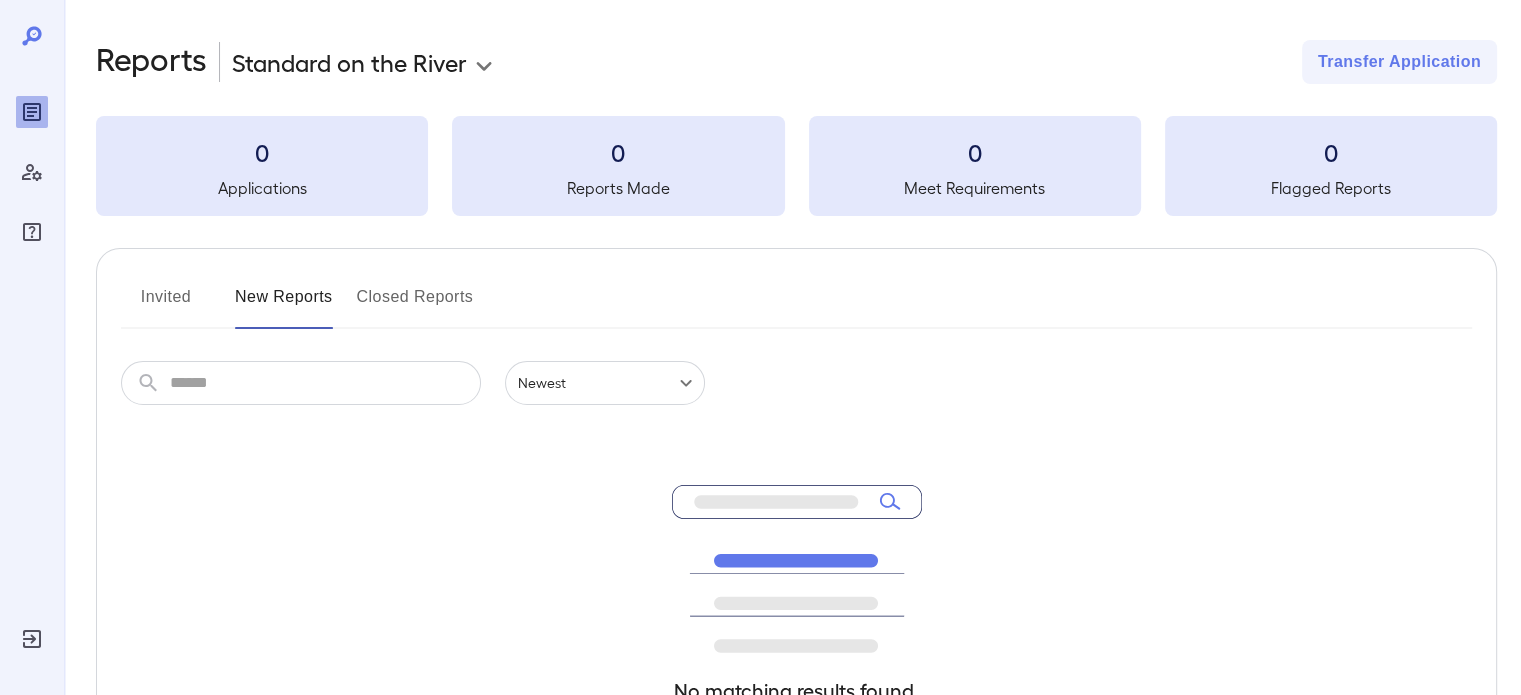 click on "Invited" at bounding box center [166, 305] 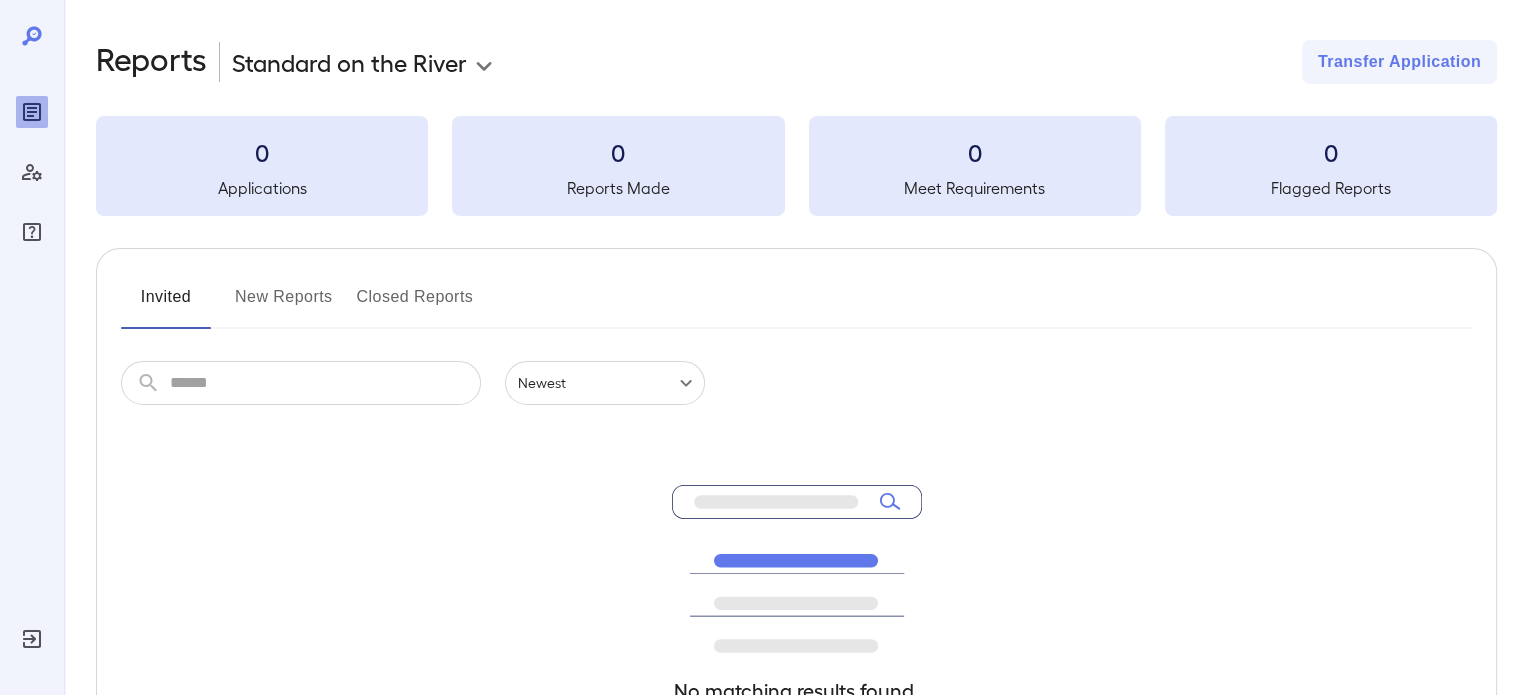 click on "New Reports" at bounding box center [284, 305] 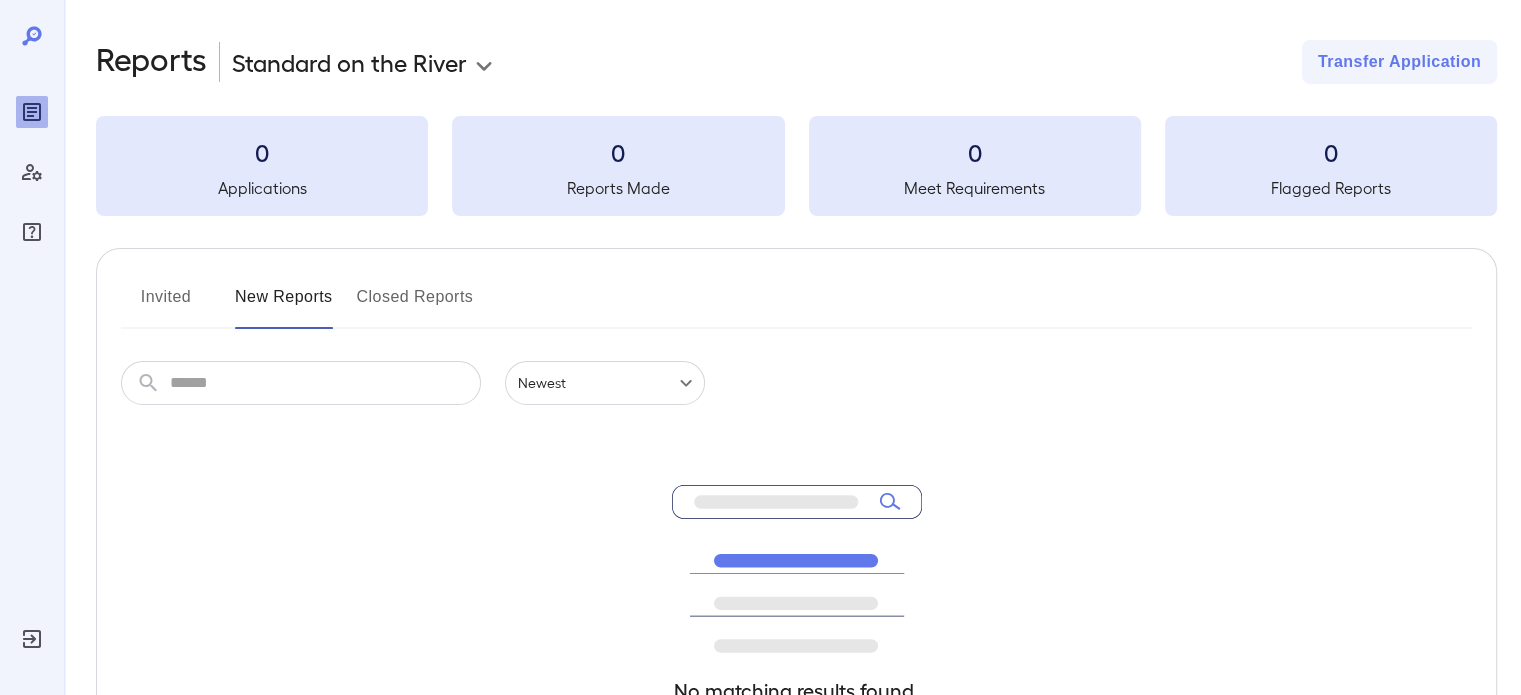 click on "Closed Reports" at bounding box center [415, 305] 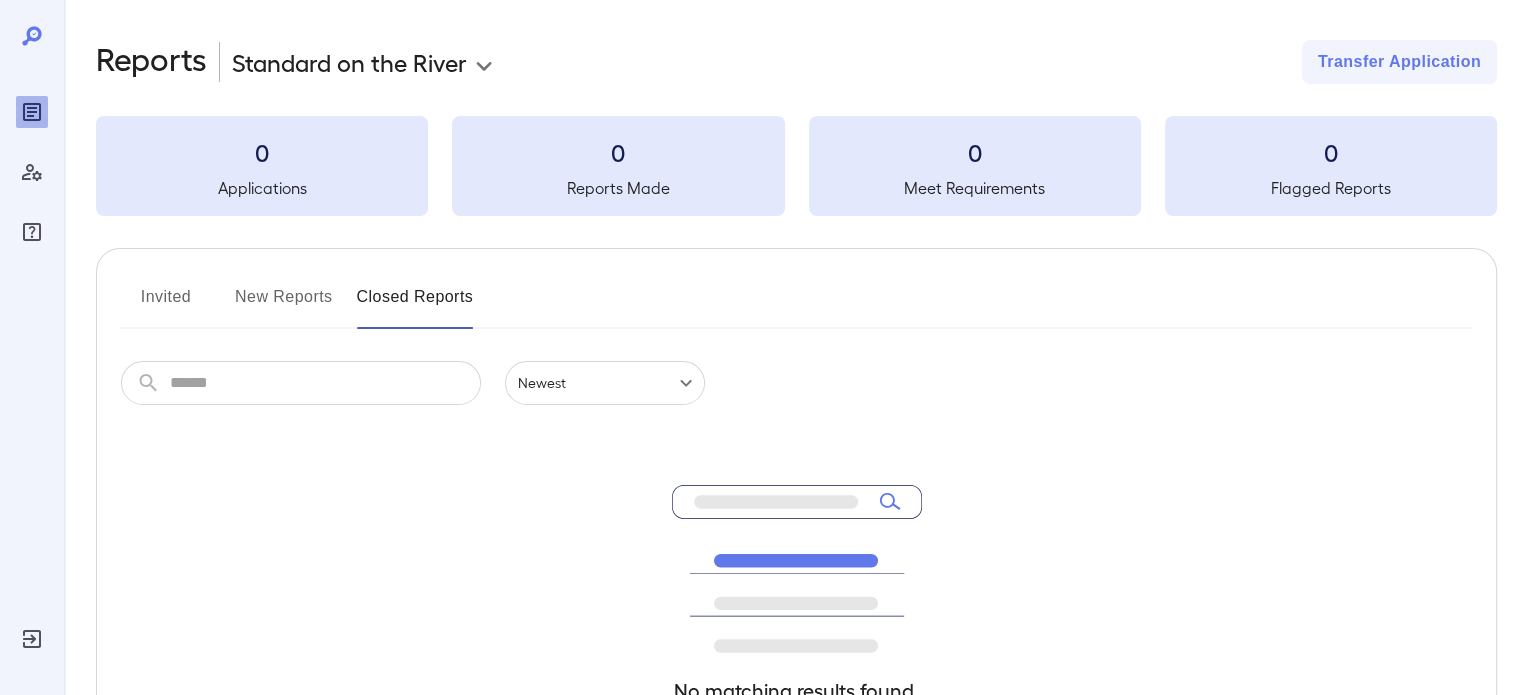 click on "Invited" at bounding box center [166, 305] 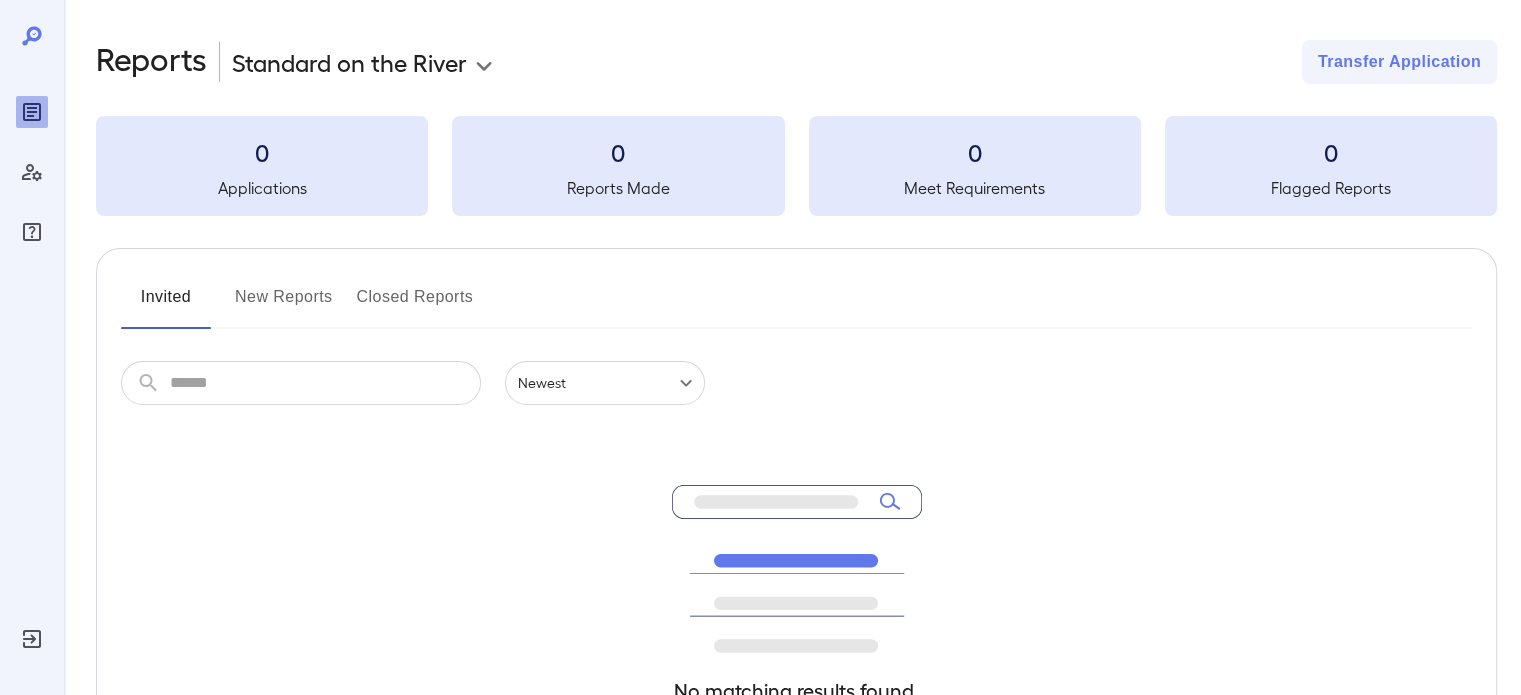 click on "New Reports" at bounding box center (284, 305) 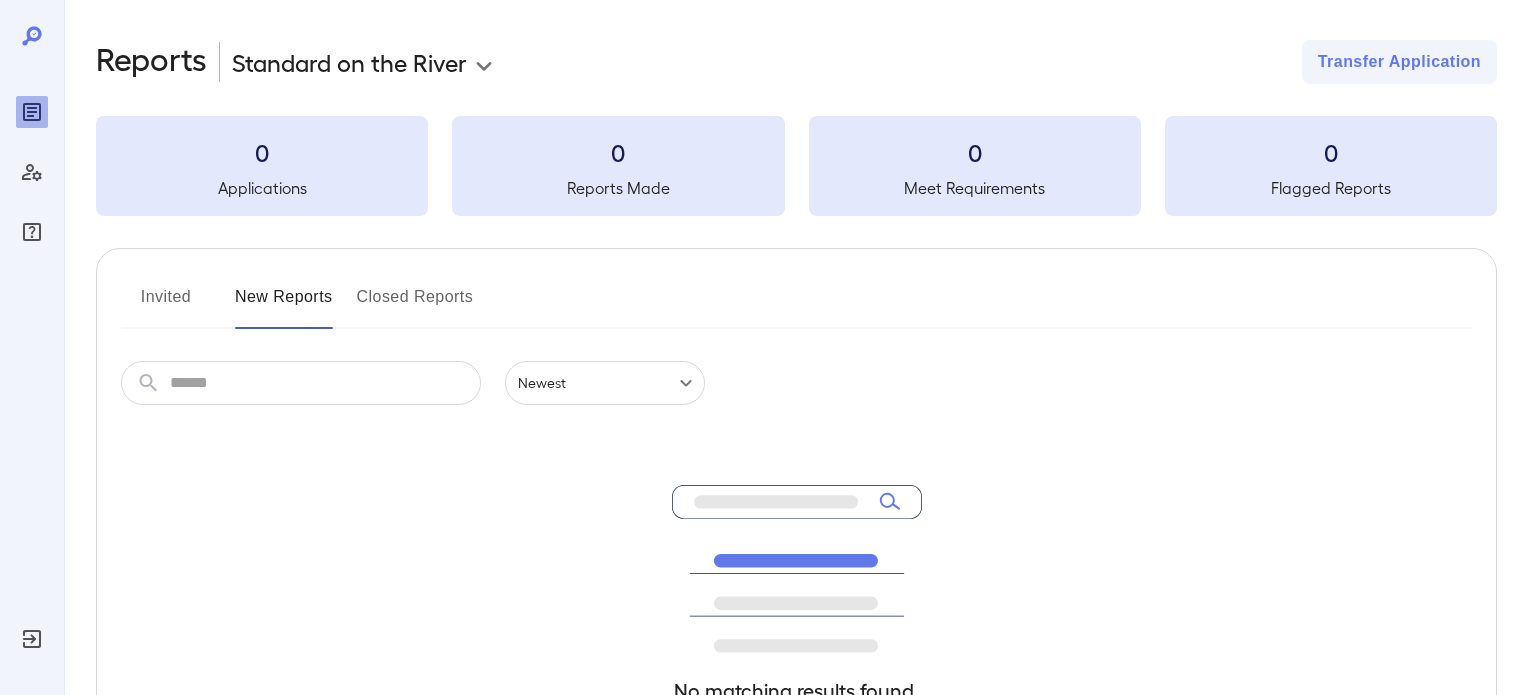 scroll, scrollTop: 0, scrollLeft: 0, axis: both 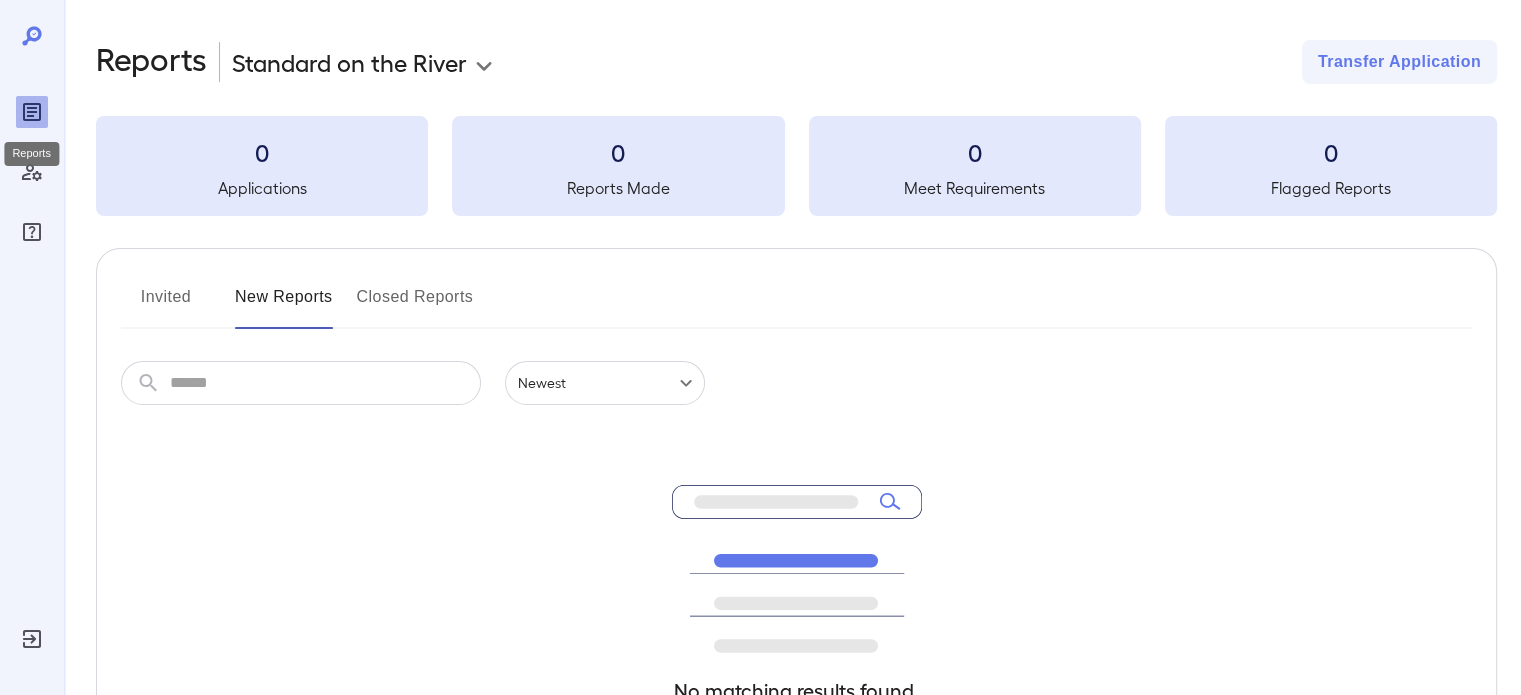 click on "Reports" at bounding box center (31, 154) 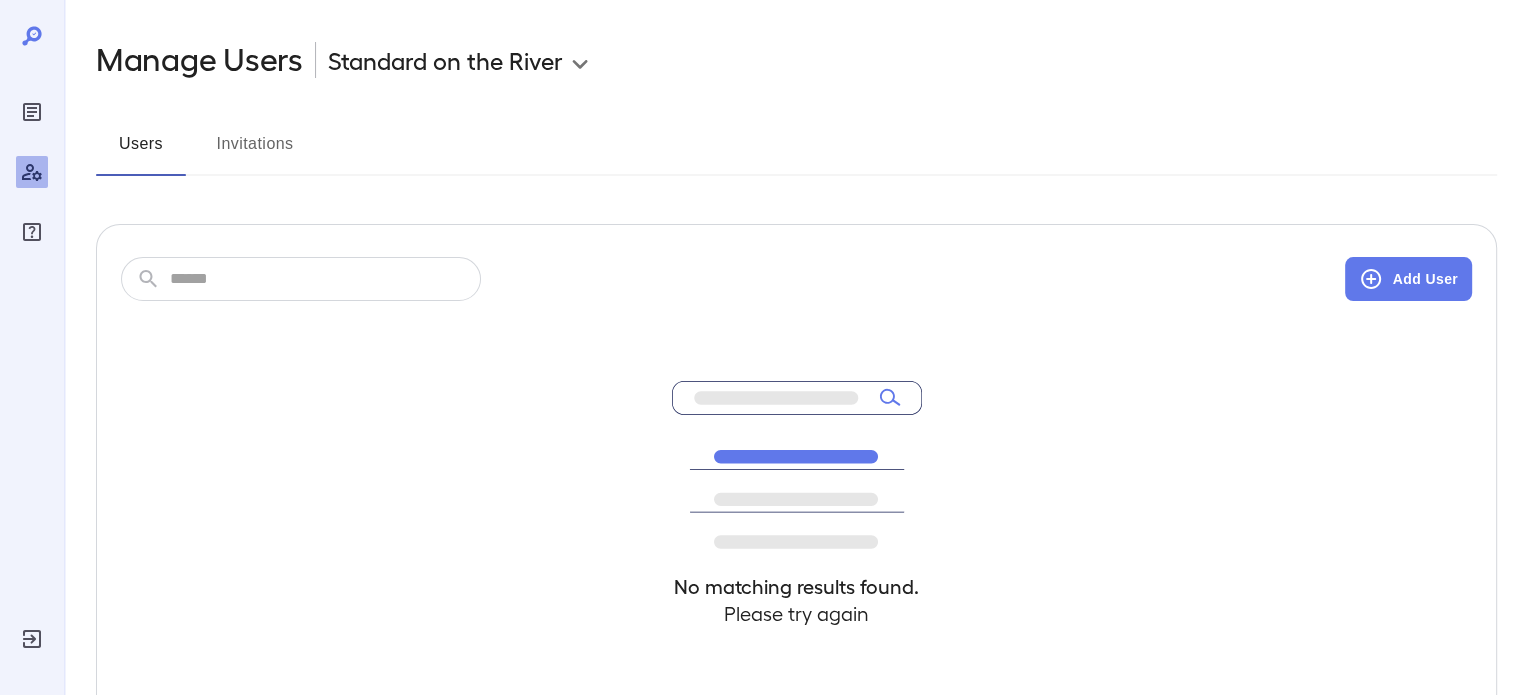 click on "Users" at bounding box center (141, 152) 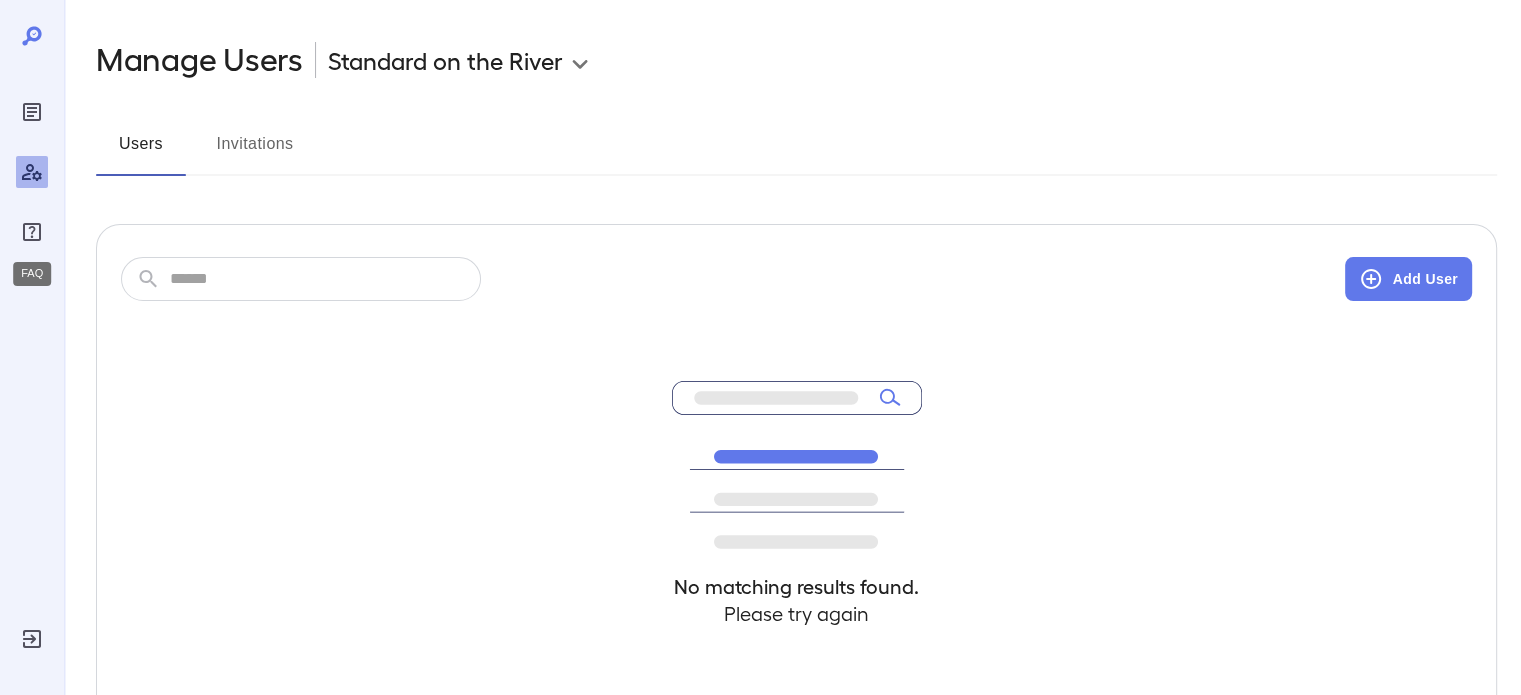 click 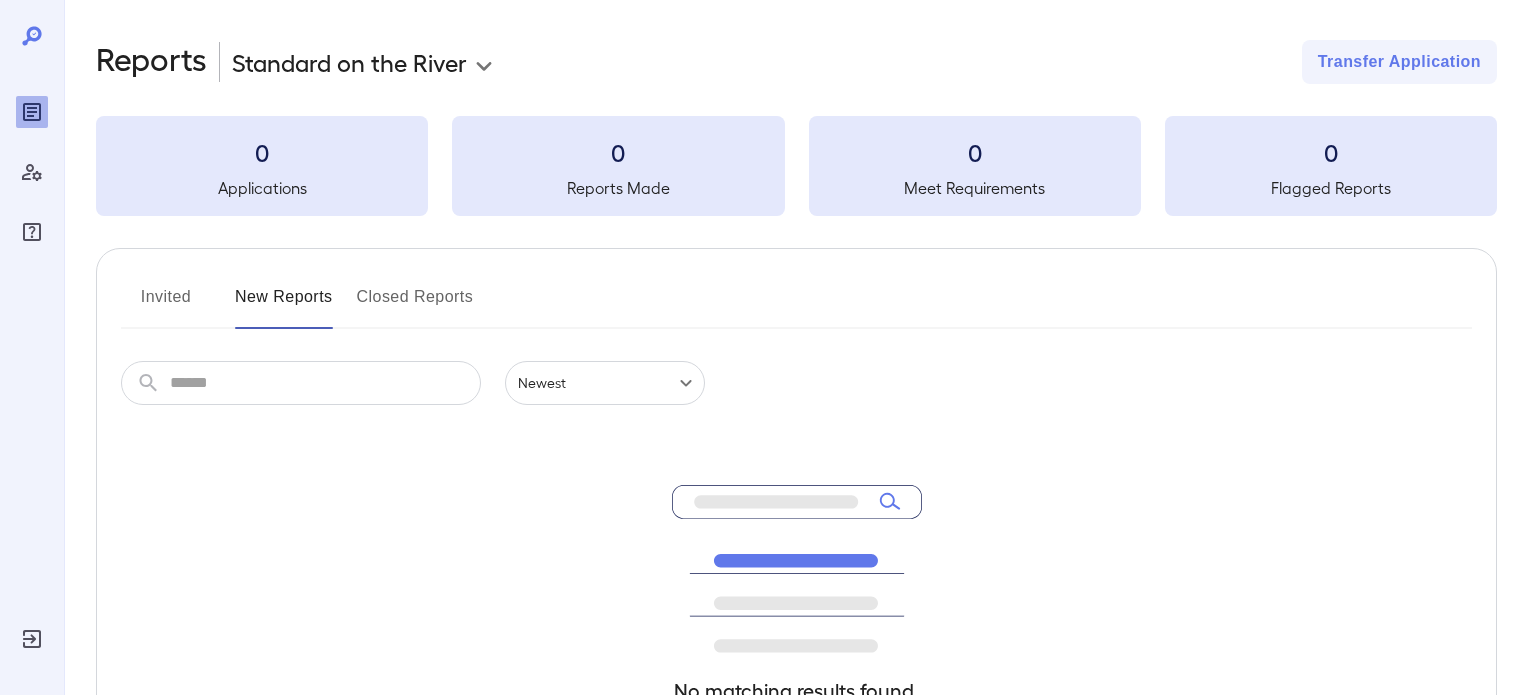 scroll, scrollTop: 0, scrollLeft: 0, axis: both 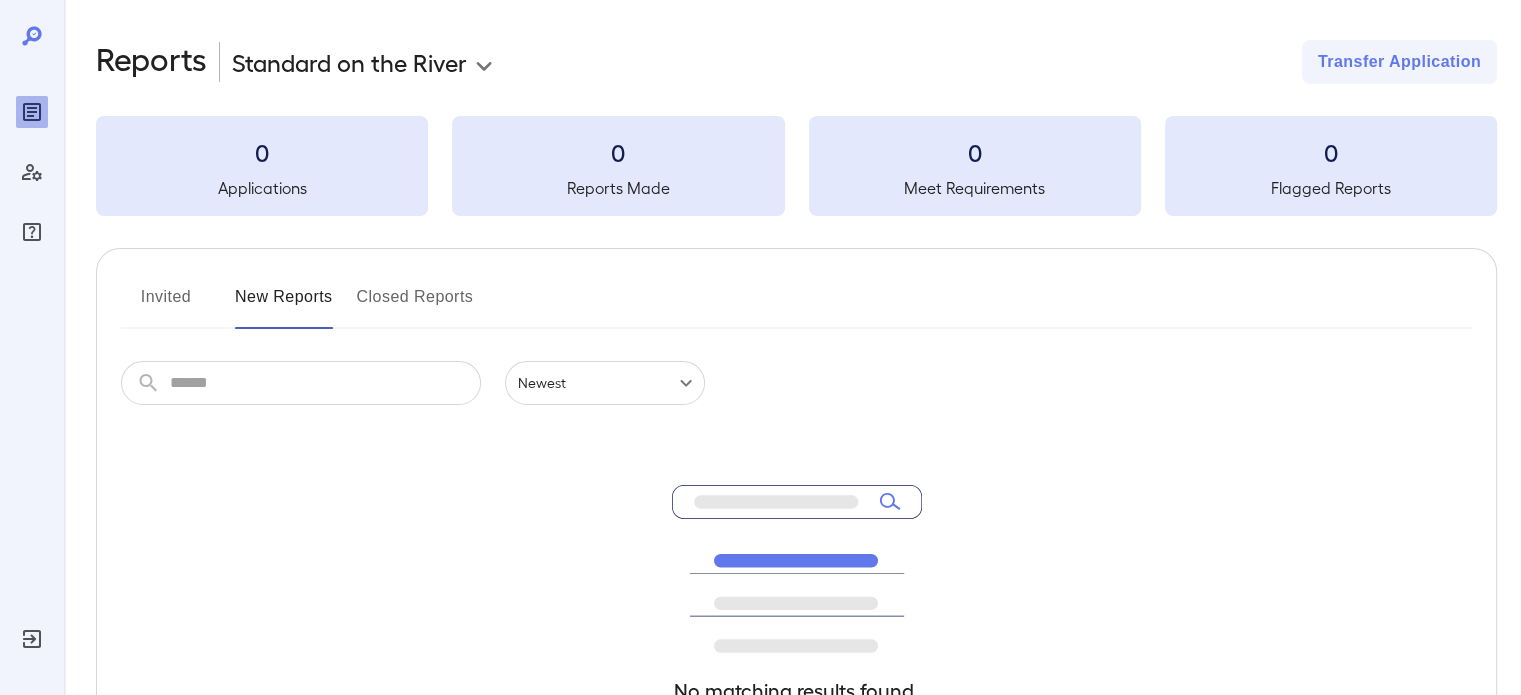 click on "0 Reports Made" at bounding box center (618, 166) 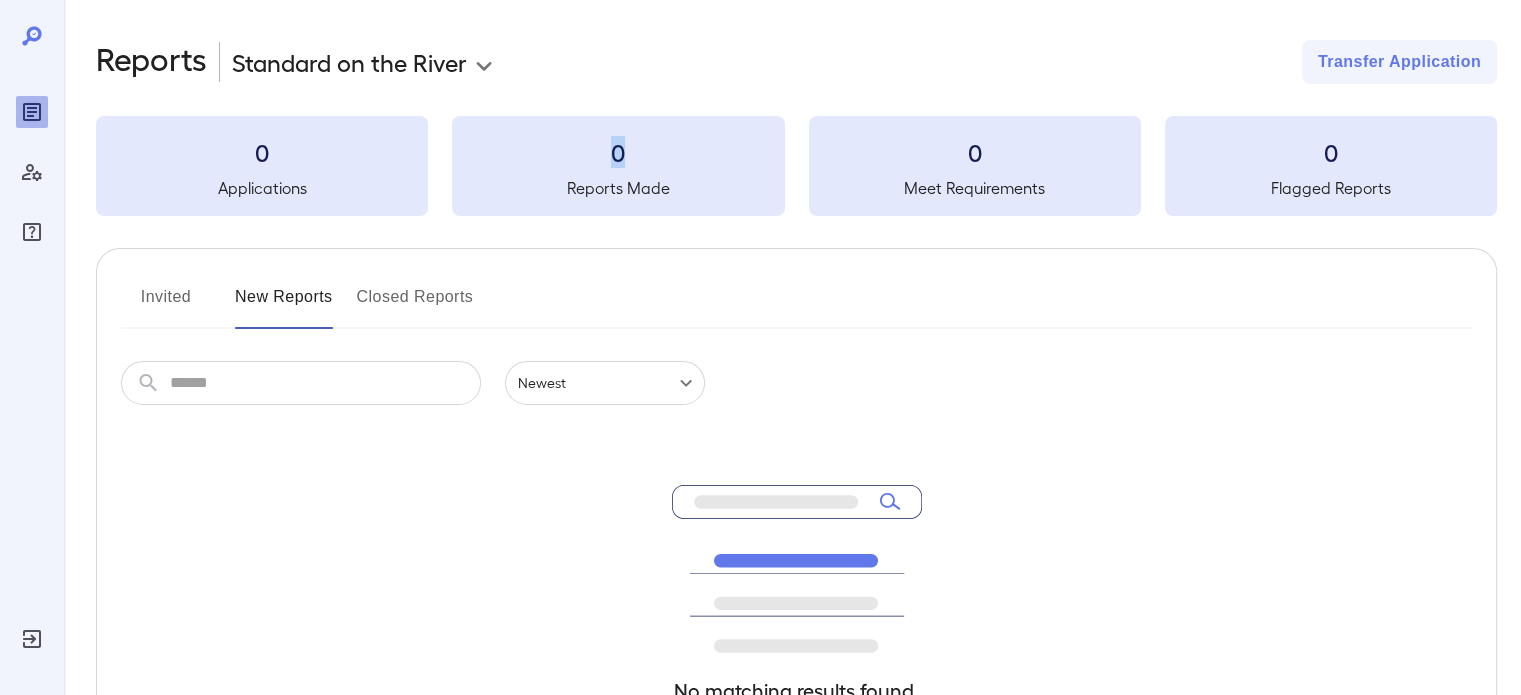 drag, startPoint x: 590, startPoint y: 154, endPoint x: 892, endPoint y: 148, distance: 302.0596 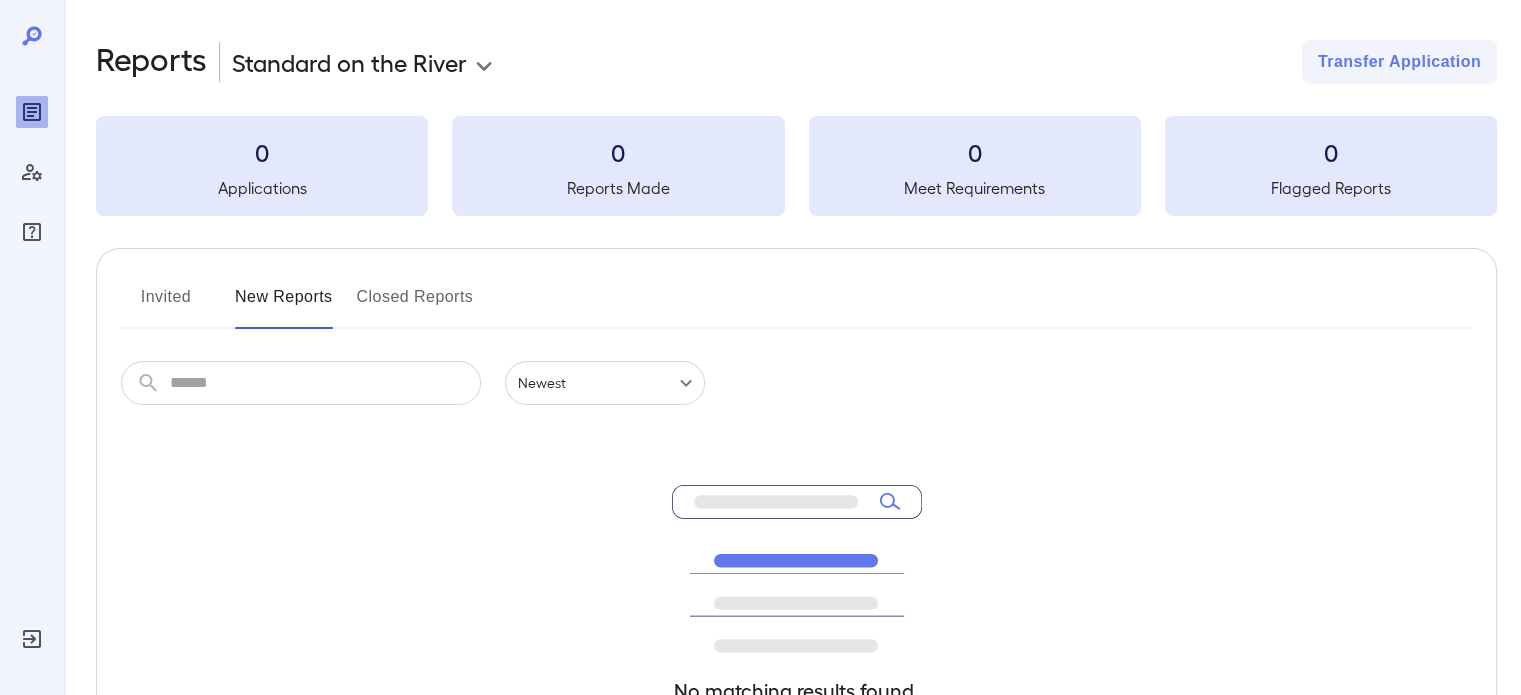 drag, startPoint x: 892, startPoint y: 148, endPoint x: 1003, endPoint y: 159, distance: 111.54372 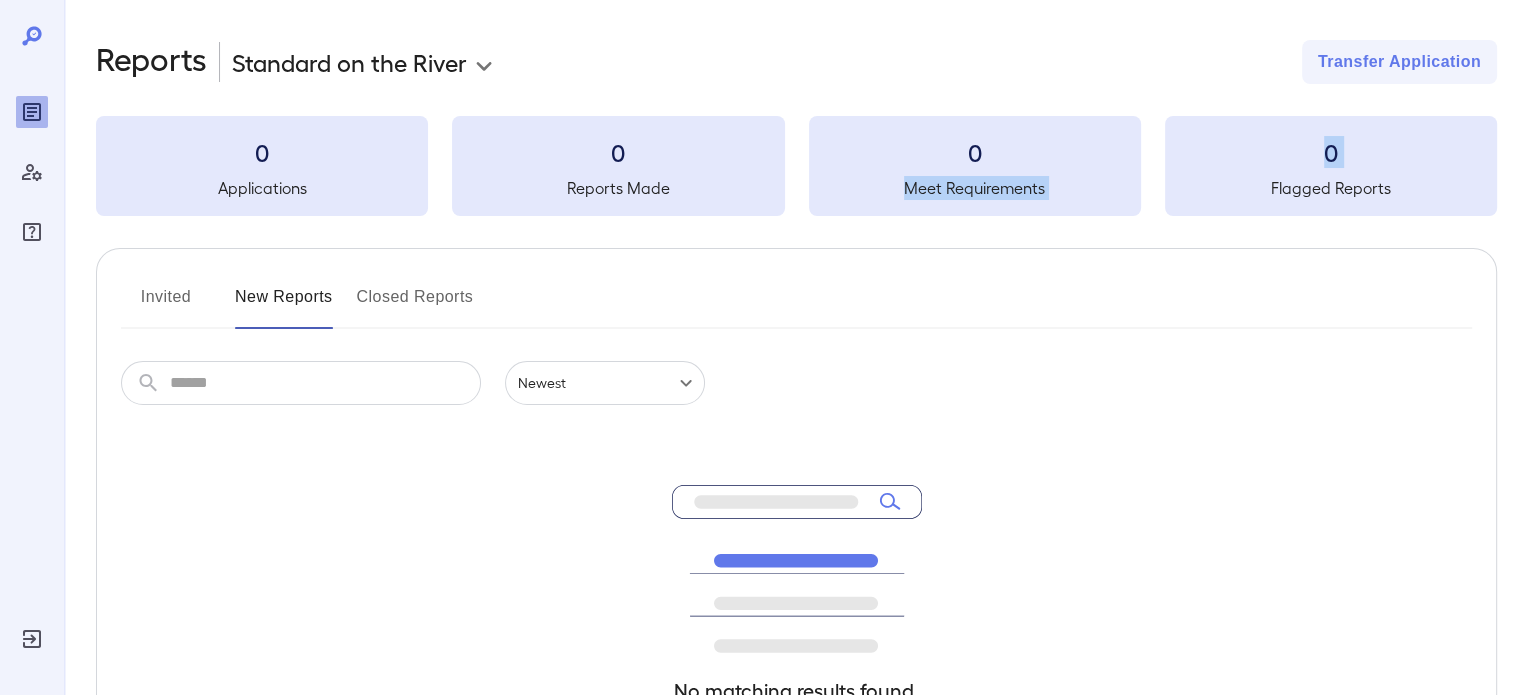 drag, startPoint x: 1183, startPoint y: 167, endPoint x: 781, endPoint y: 159, distance: 402.0796 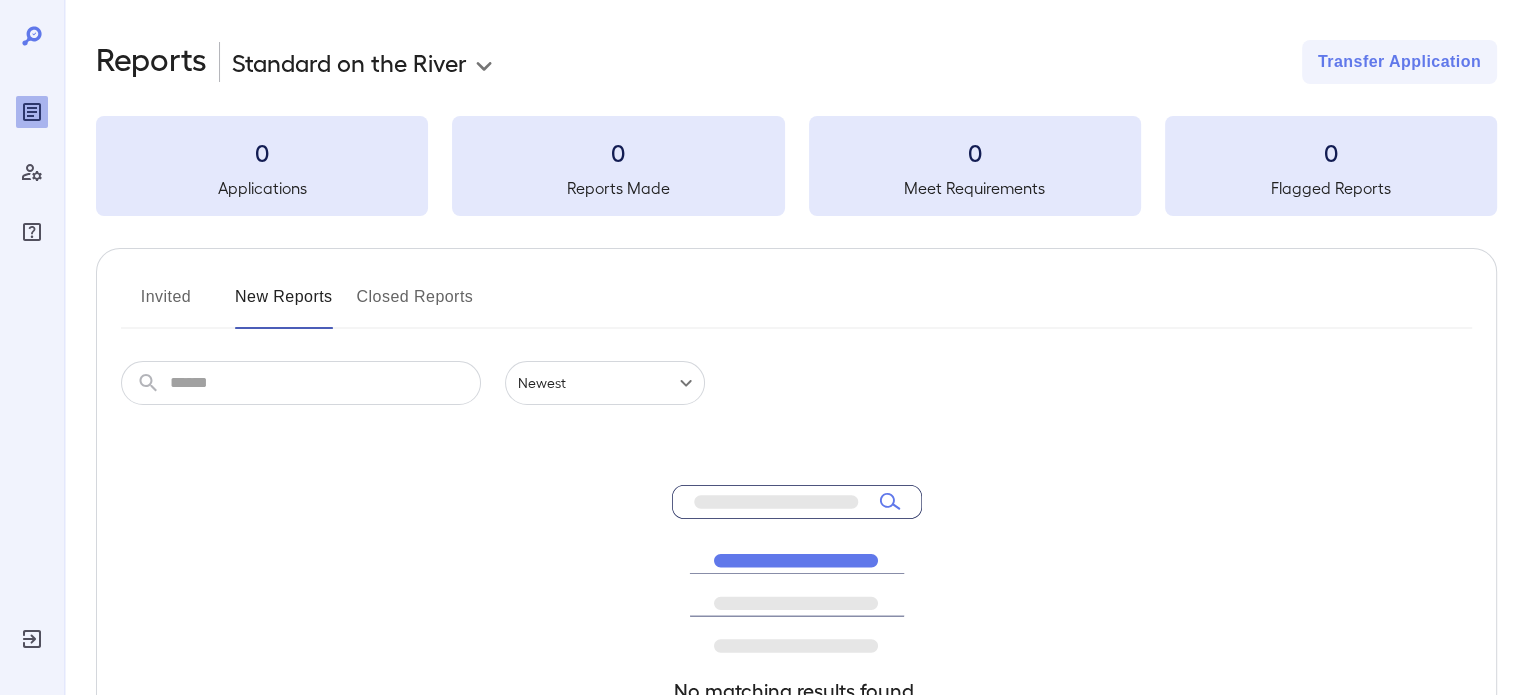 drag, startPoint x: 404, startPoint y: 116, endPoint x: 280, endPoint y: 120, distance: 124.0645 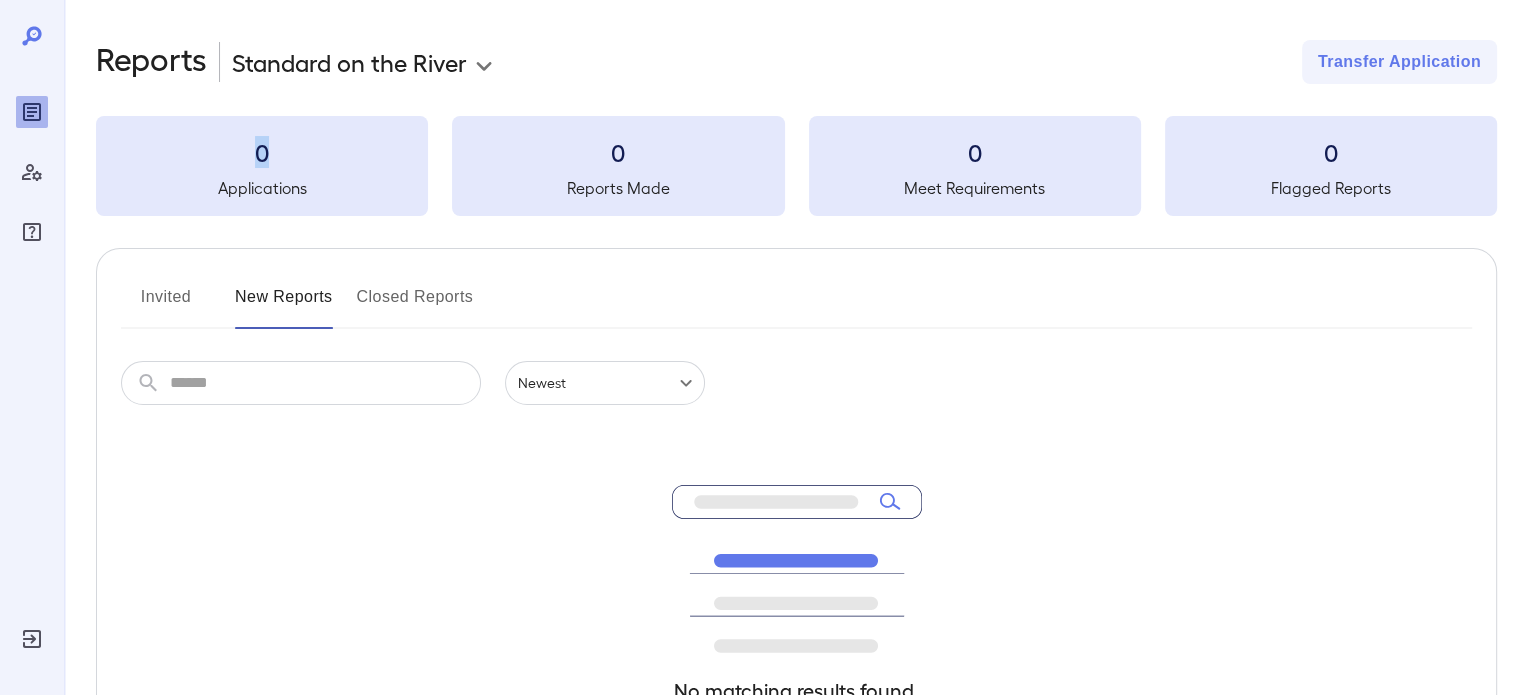 drag, startPoint x: 280, startPoint y: 120, endPoint x: 212, endPoint y: 126, distance: 68.26419 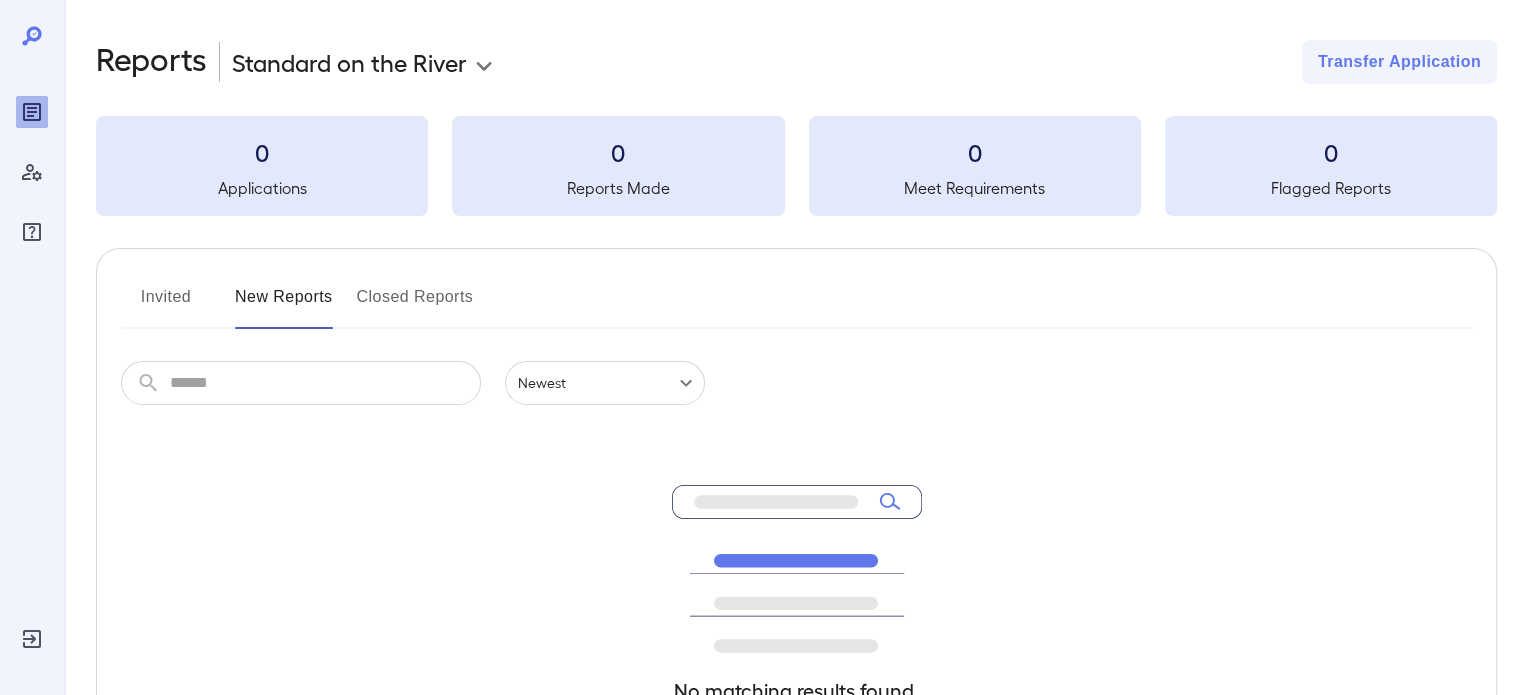 click on "Applications" at bounding box center (262, 188) 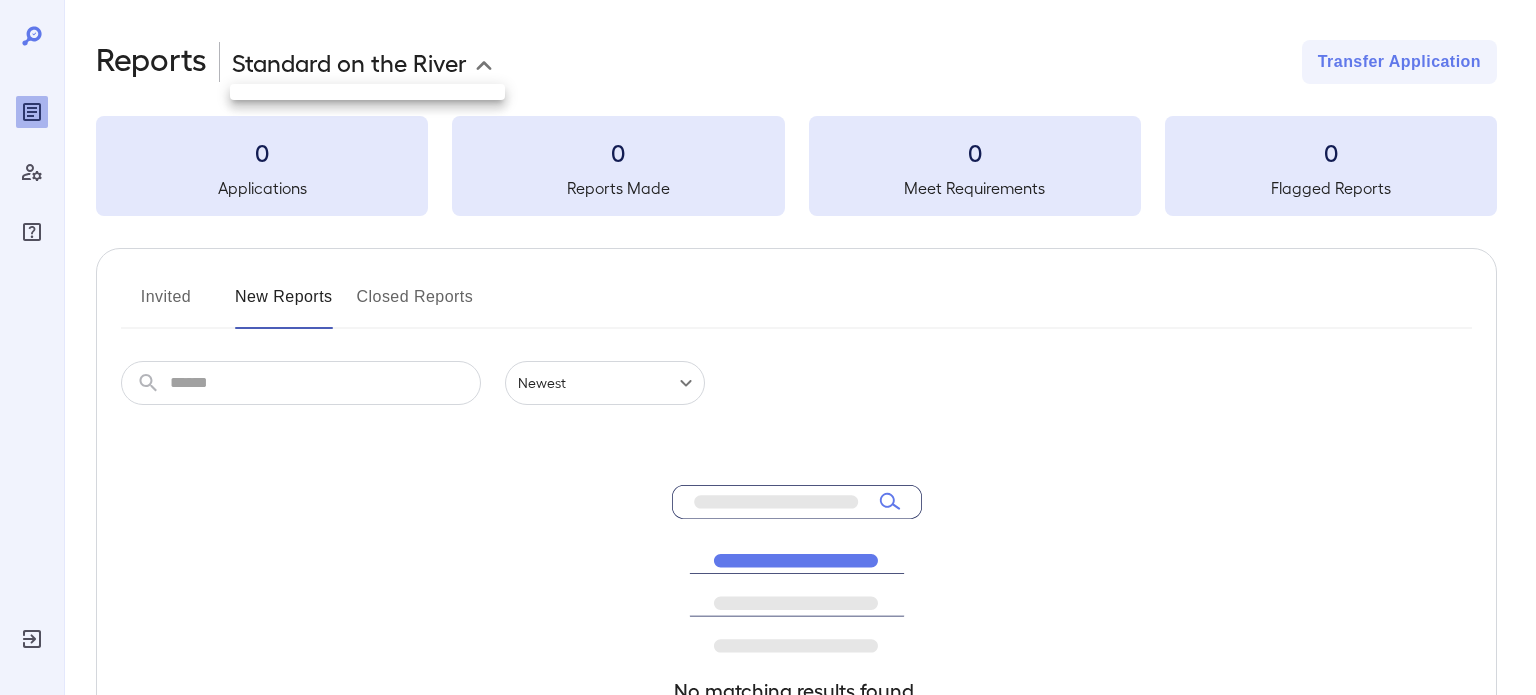 click at bounding box center (768, 347) 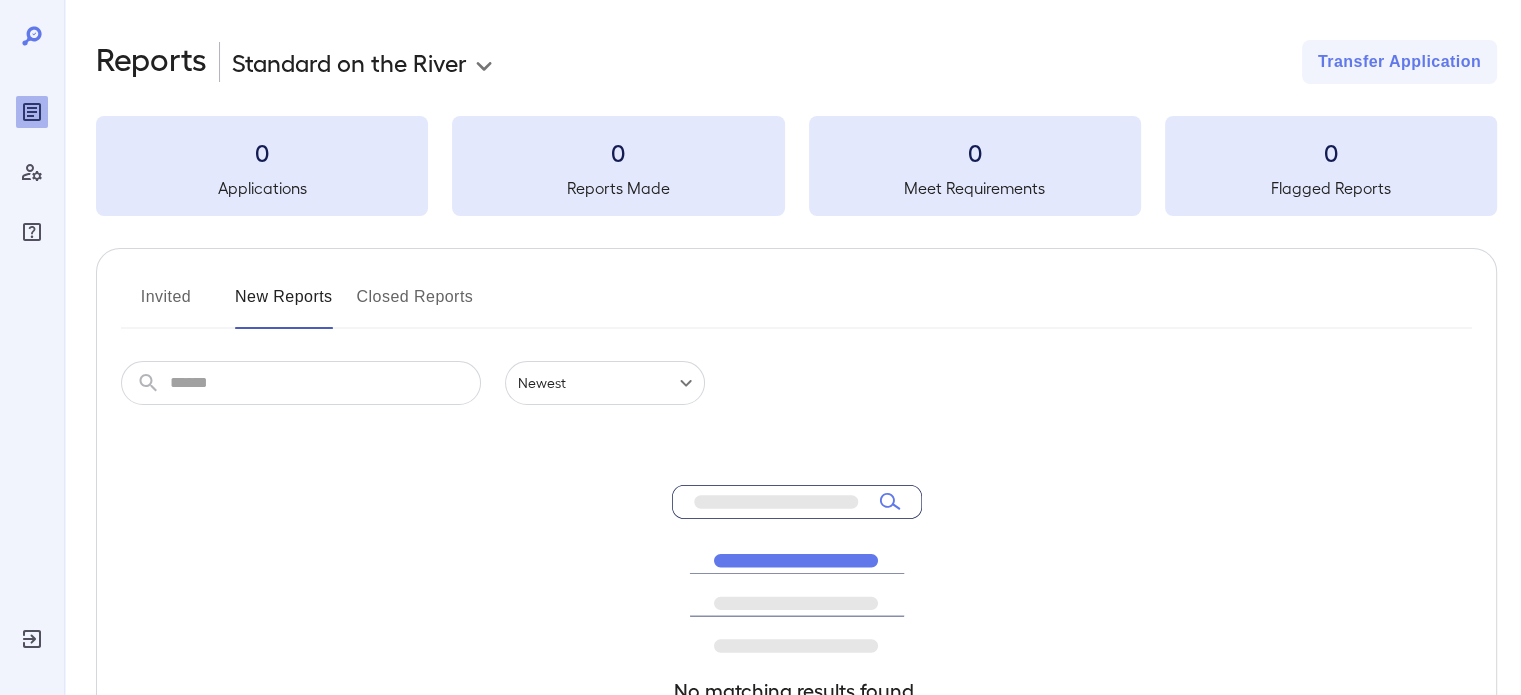 click 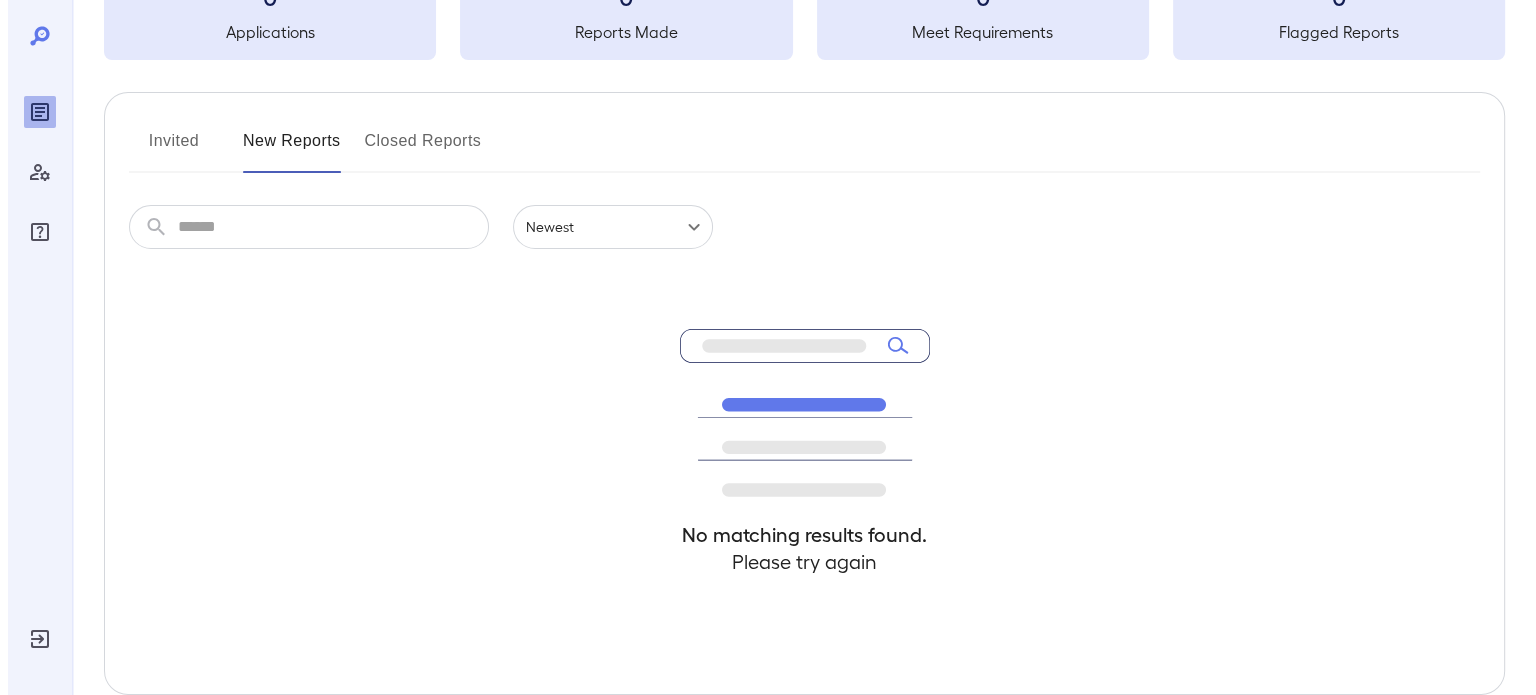 scroll, scrollTop: 260, scrollLeft: 0, axis: vertical 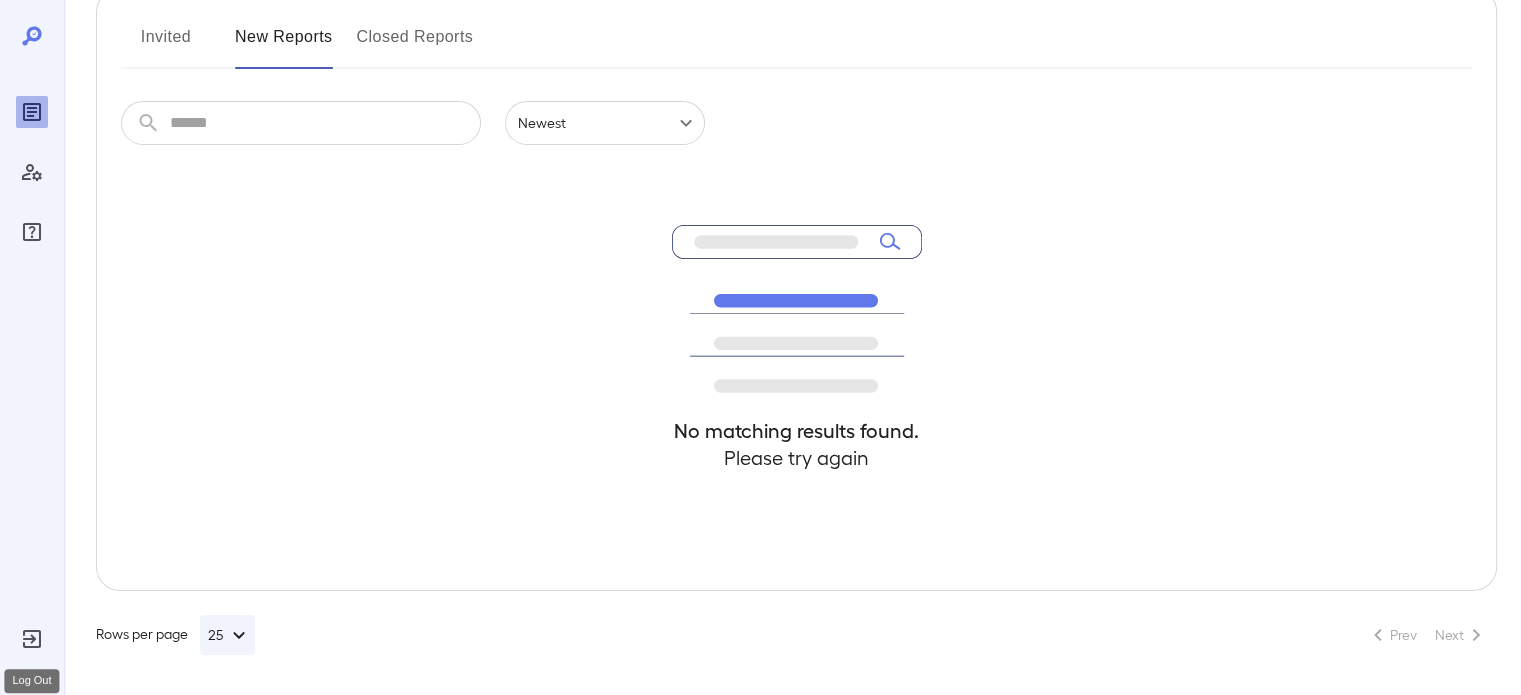 click 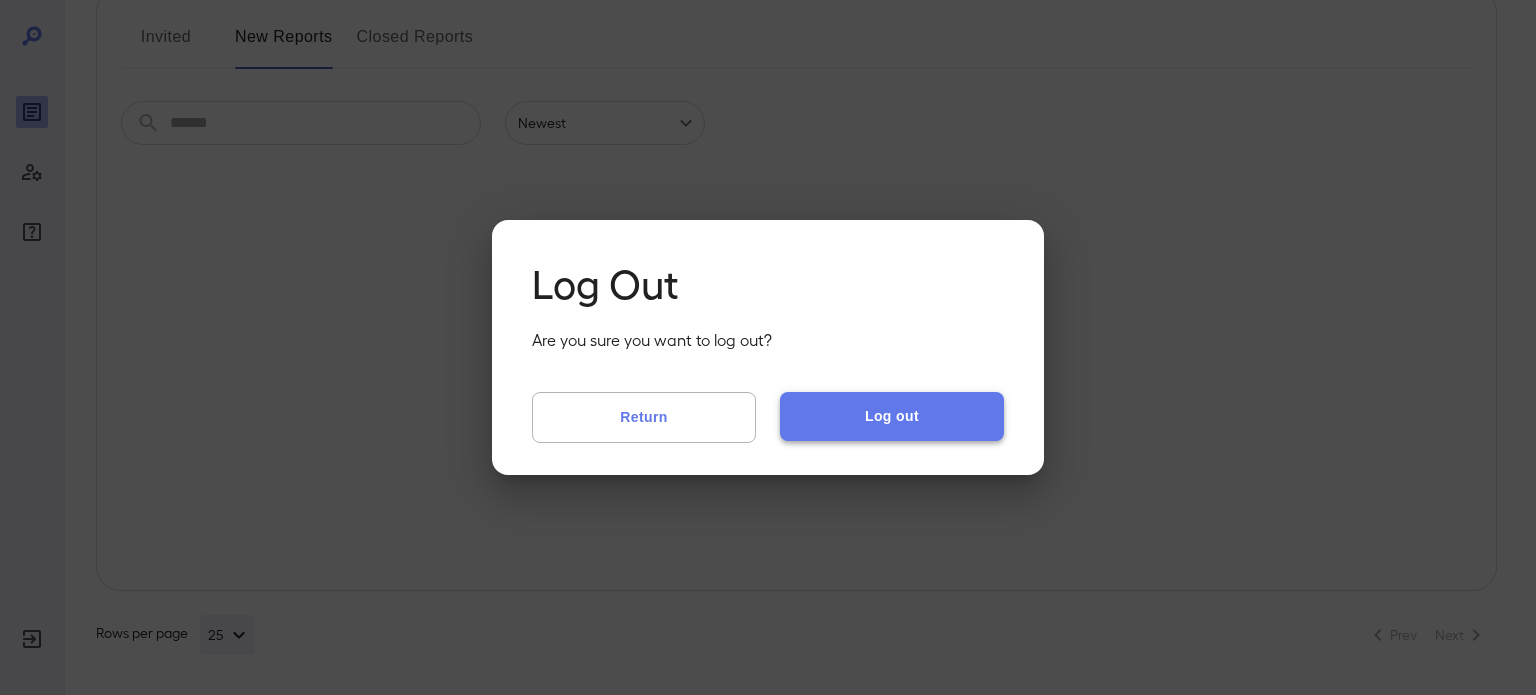 click on "Log out" at bounding box center [892, 416] 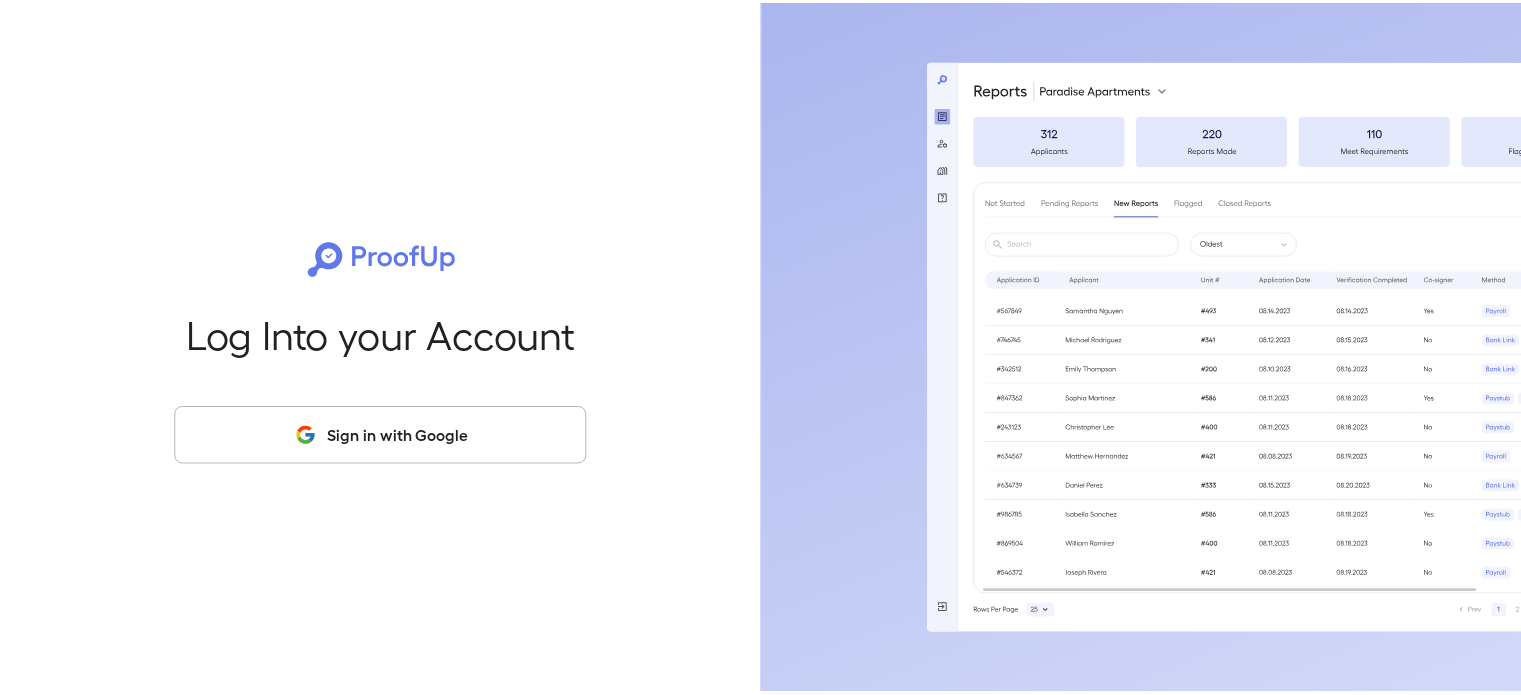 scroll, scrollTop: 0, scrollLeft: 0, axis: both 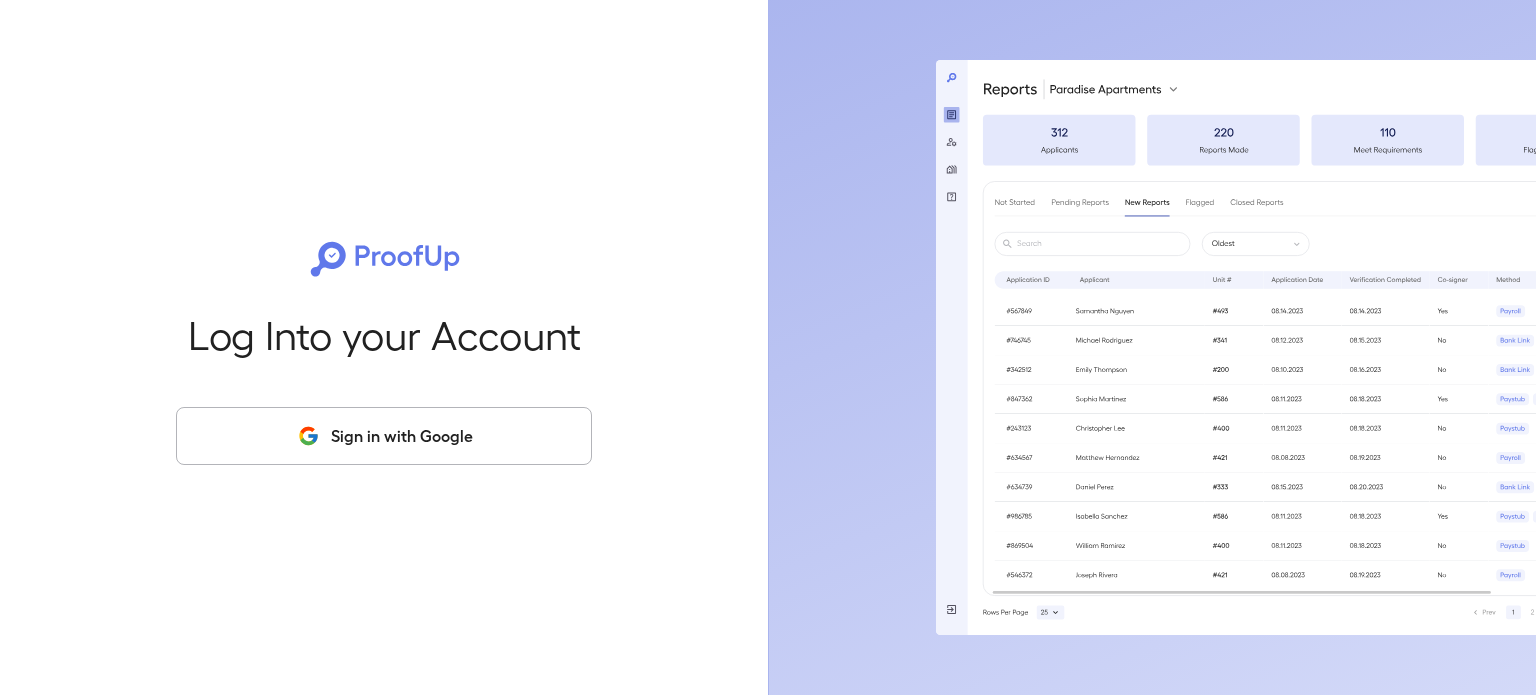 click on "Sign in with Google" at bounding box center [384, 436] 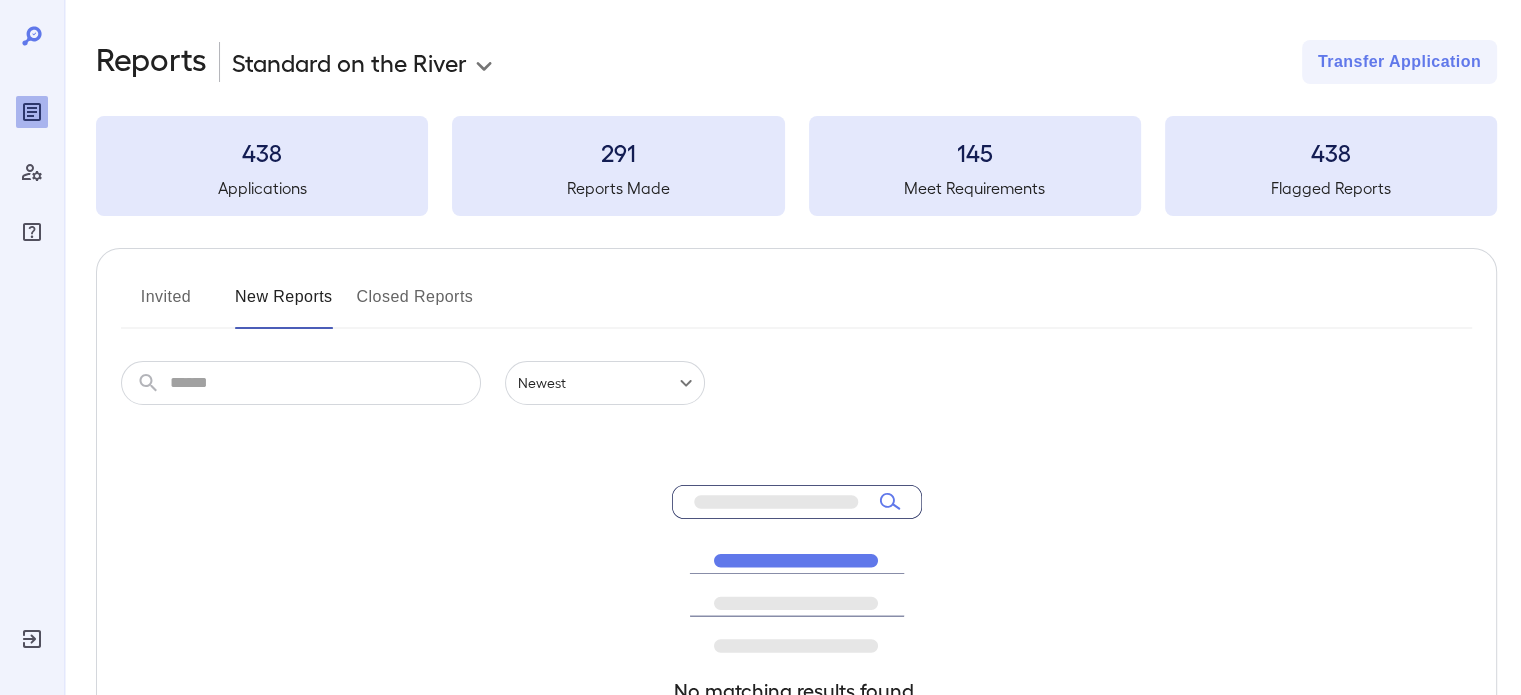 click at bounding box center [325, 383] 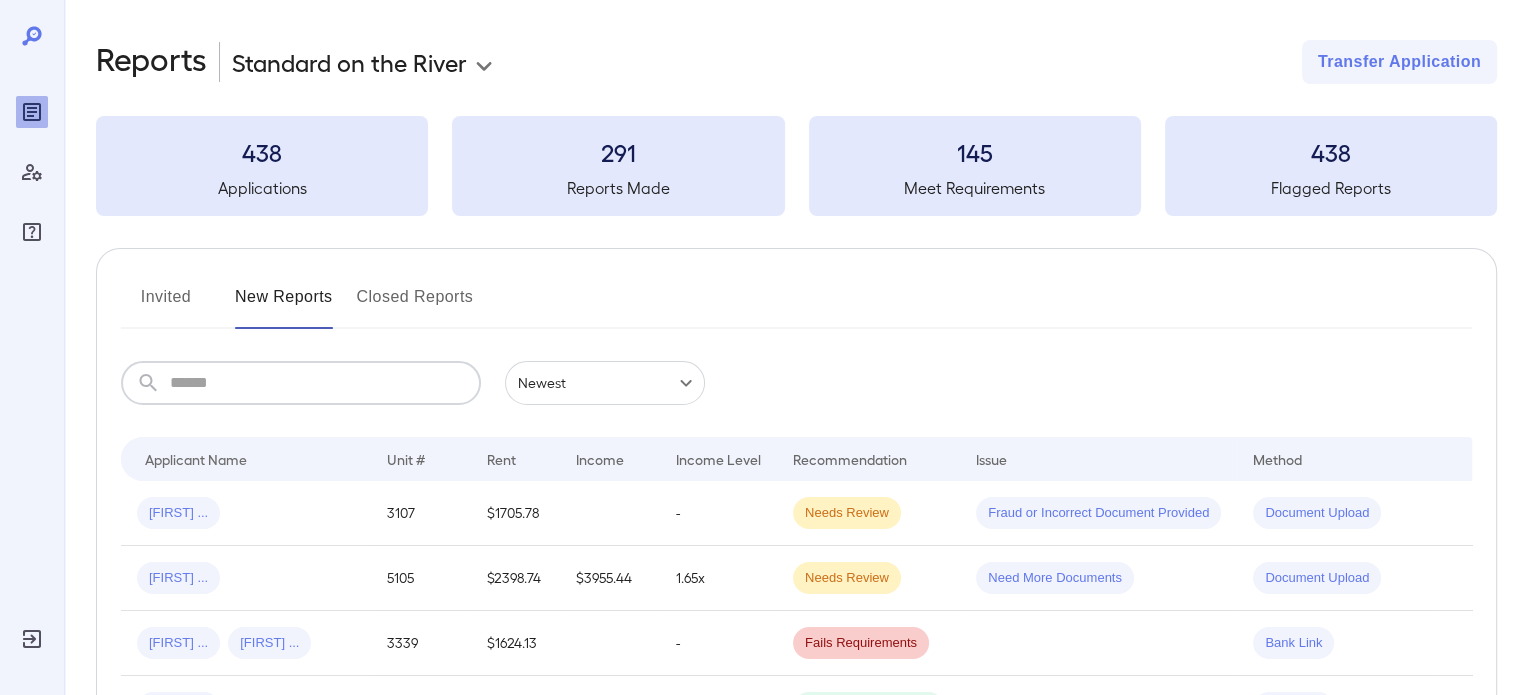 click at bounding box center (325, 383) 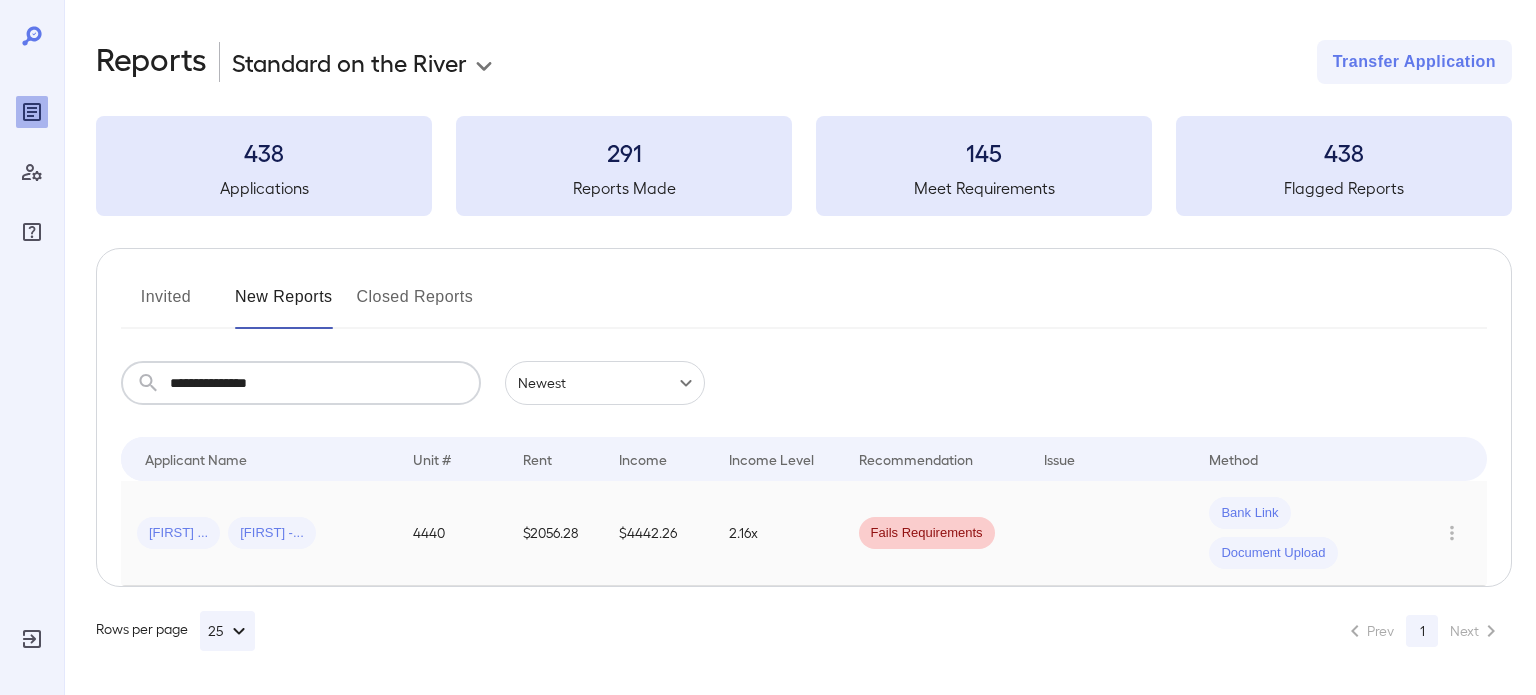 type on "**********" 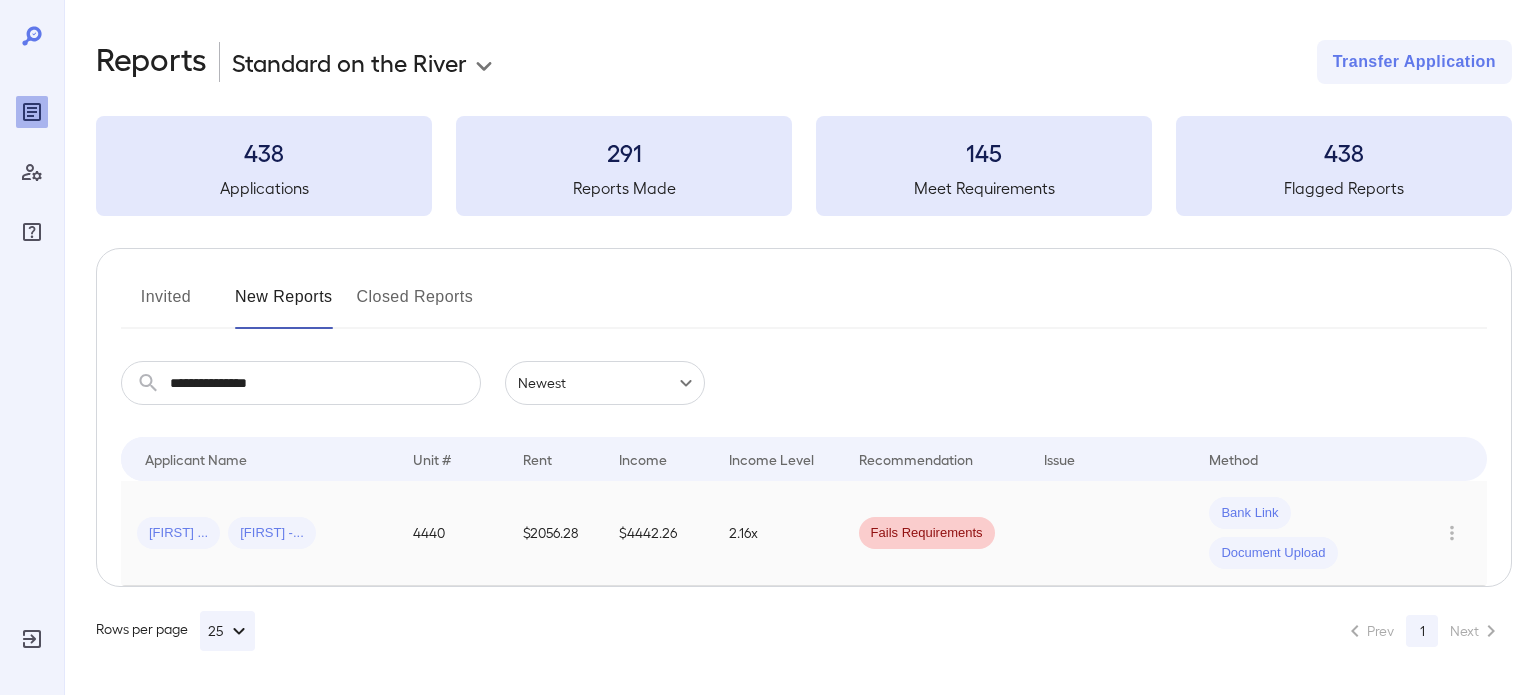 click on "[FIRST] ... [LAST] -..." at bounding box center [259, 533] 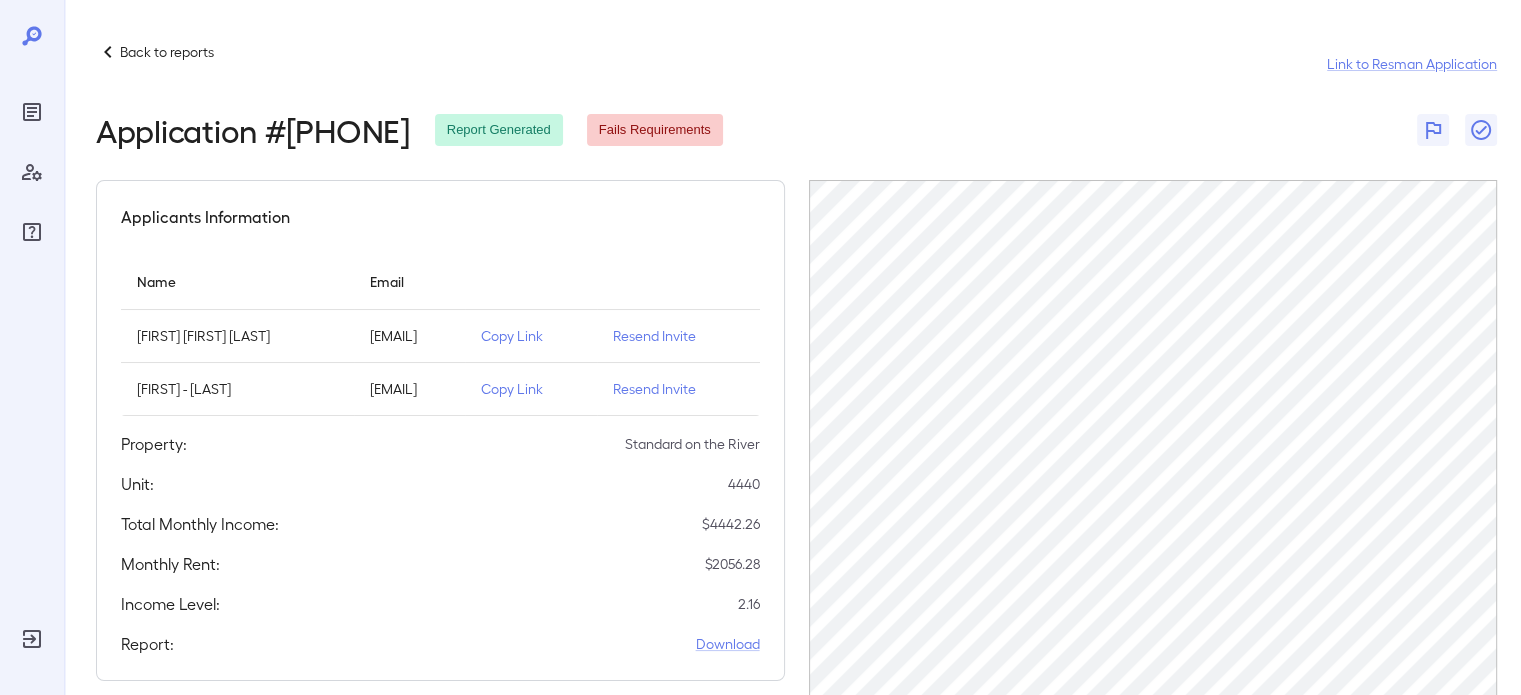 scroll, scrollTop: 468, scrollLeft: 0, axis: vertical 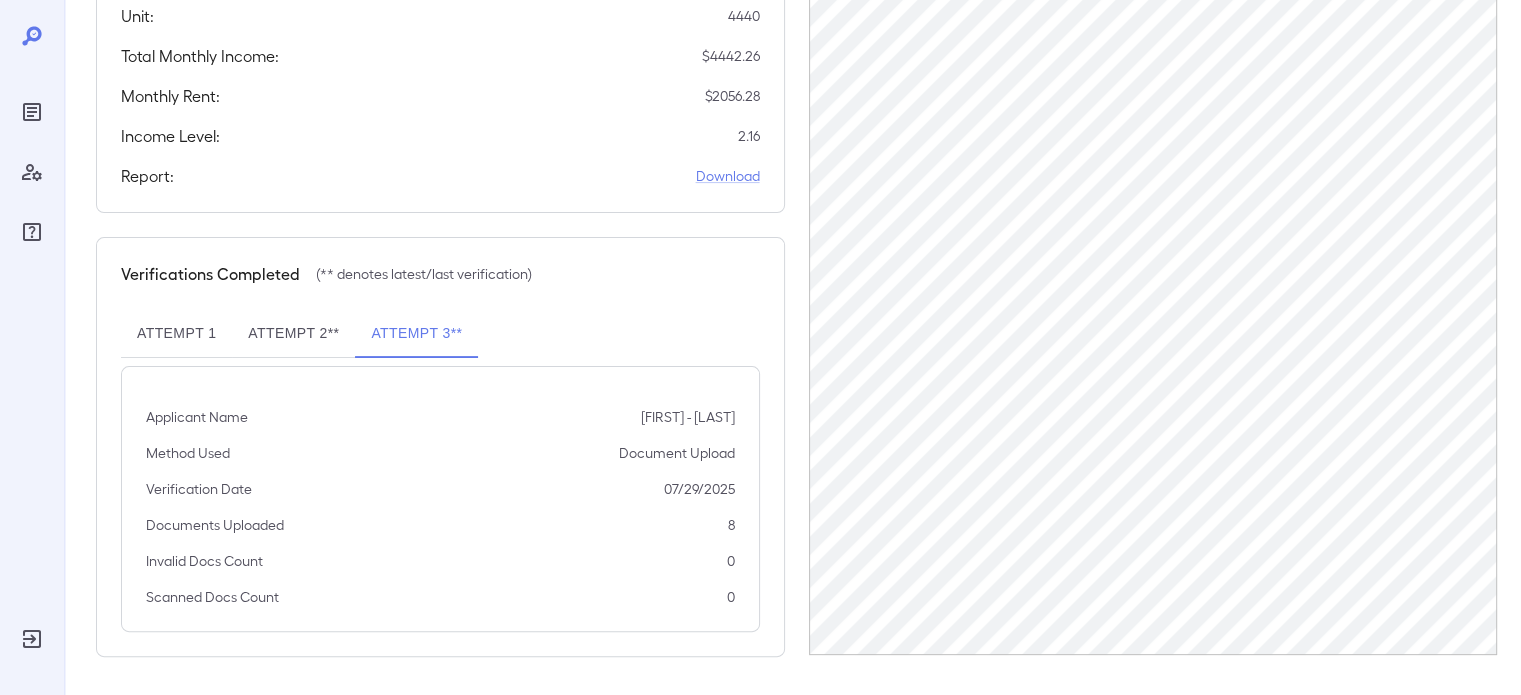 click on "Attempt 2**" at bounding box center [293, 334] 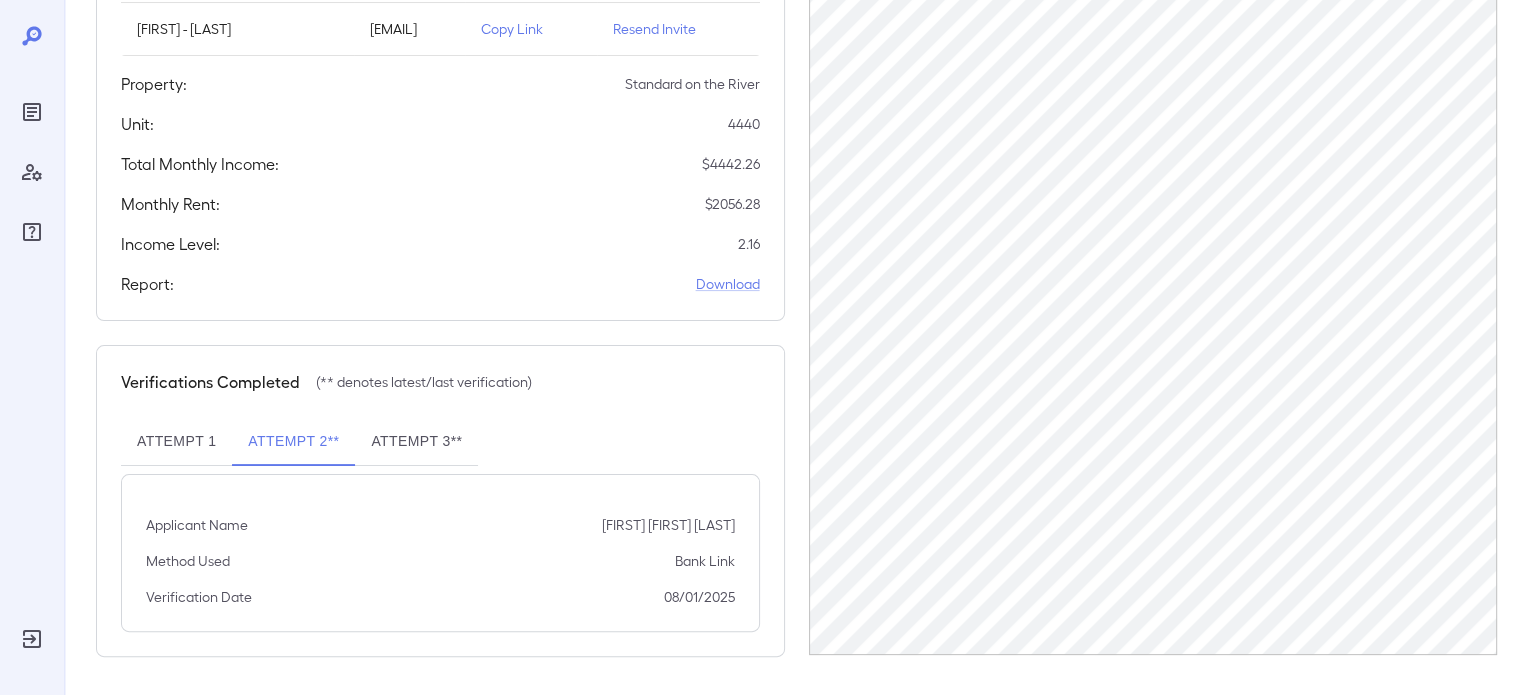 click on "Attempt 1" at bounding box center (176, 442) 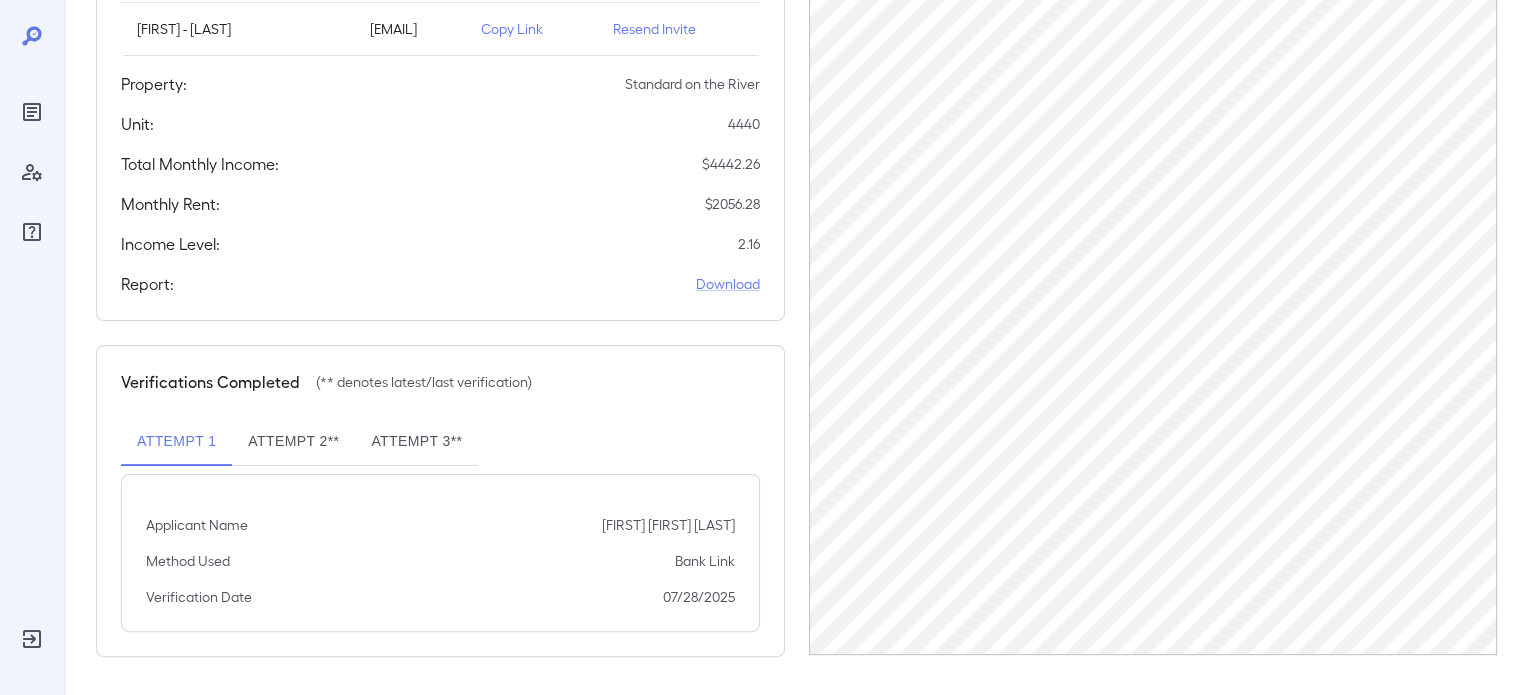 click on "Attempt 2**" at bounding box center [293, 442] 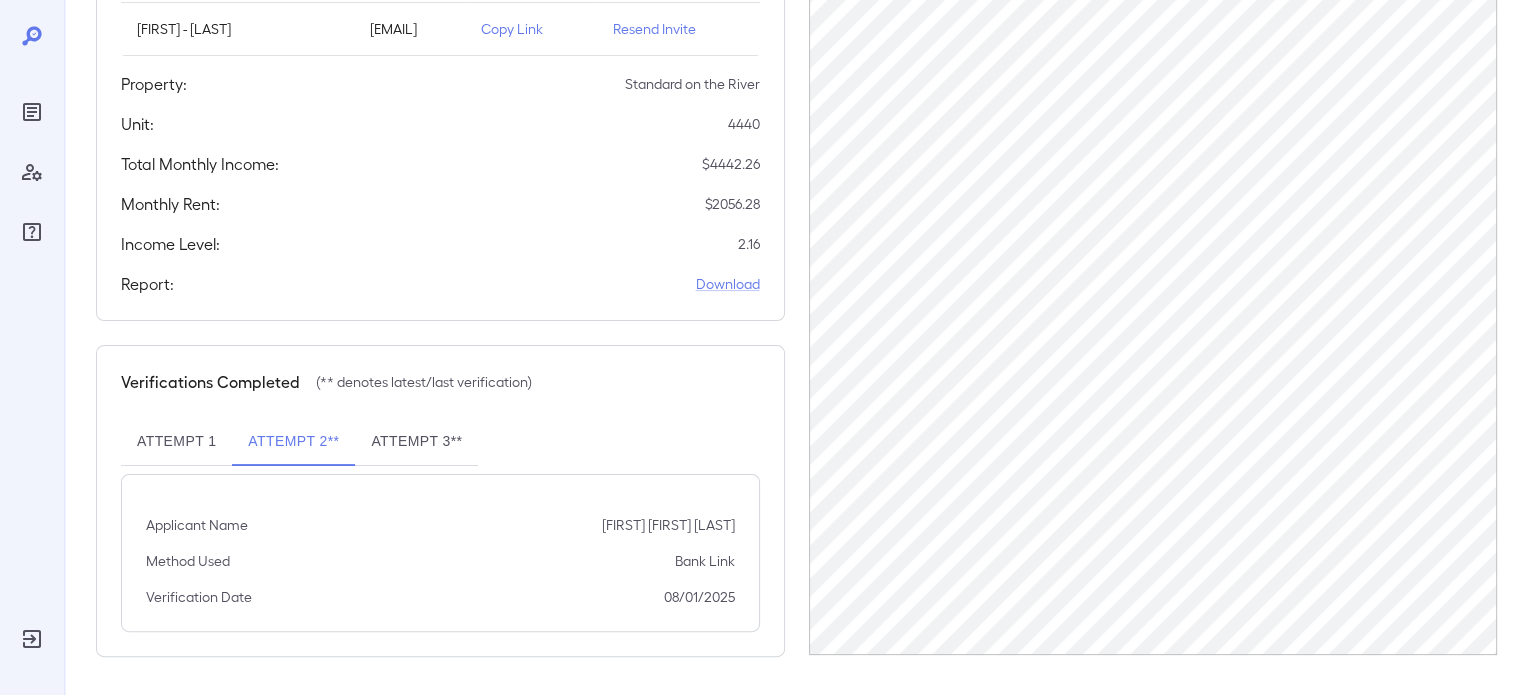 click on "Attempt 3**" at bounding box center (416, 442) 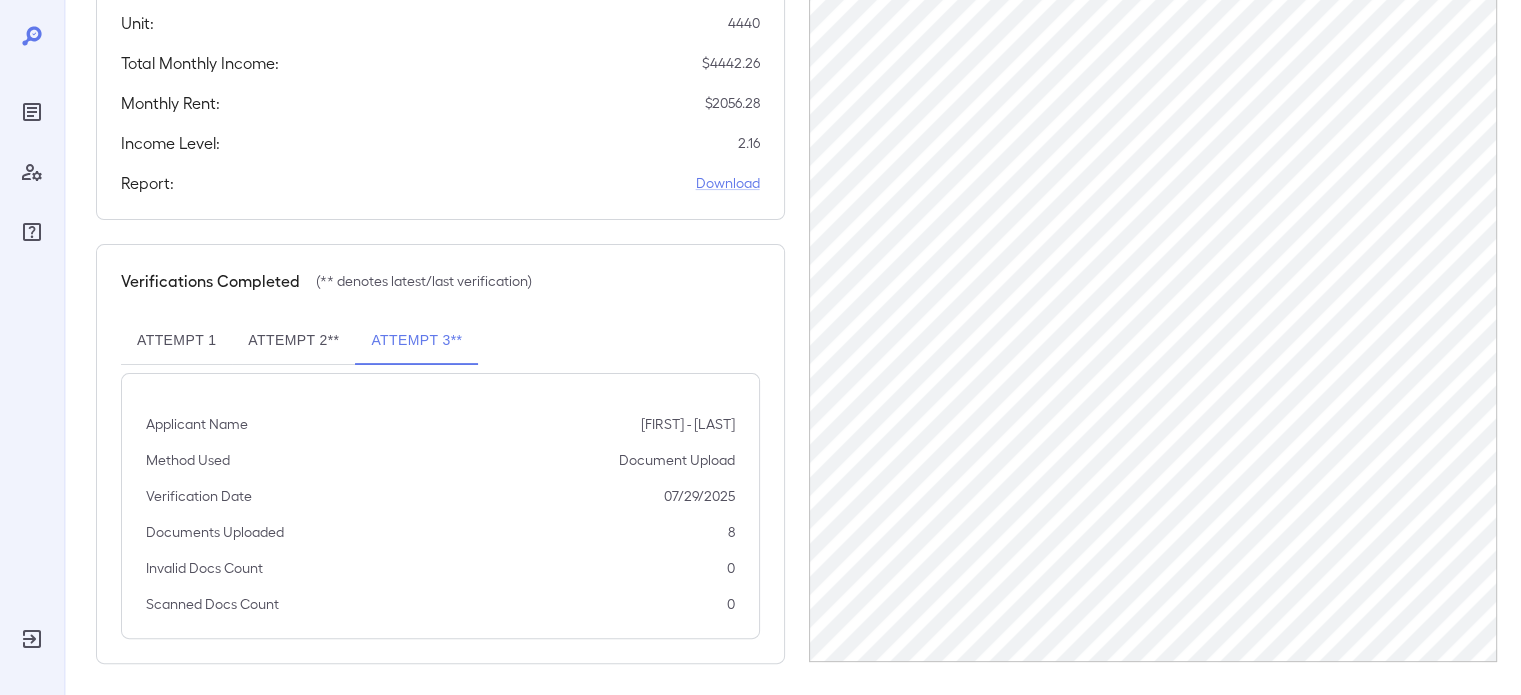 scroll, scrollTop: 468, scrollLeft: 0, axis: vertical 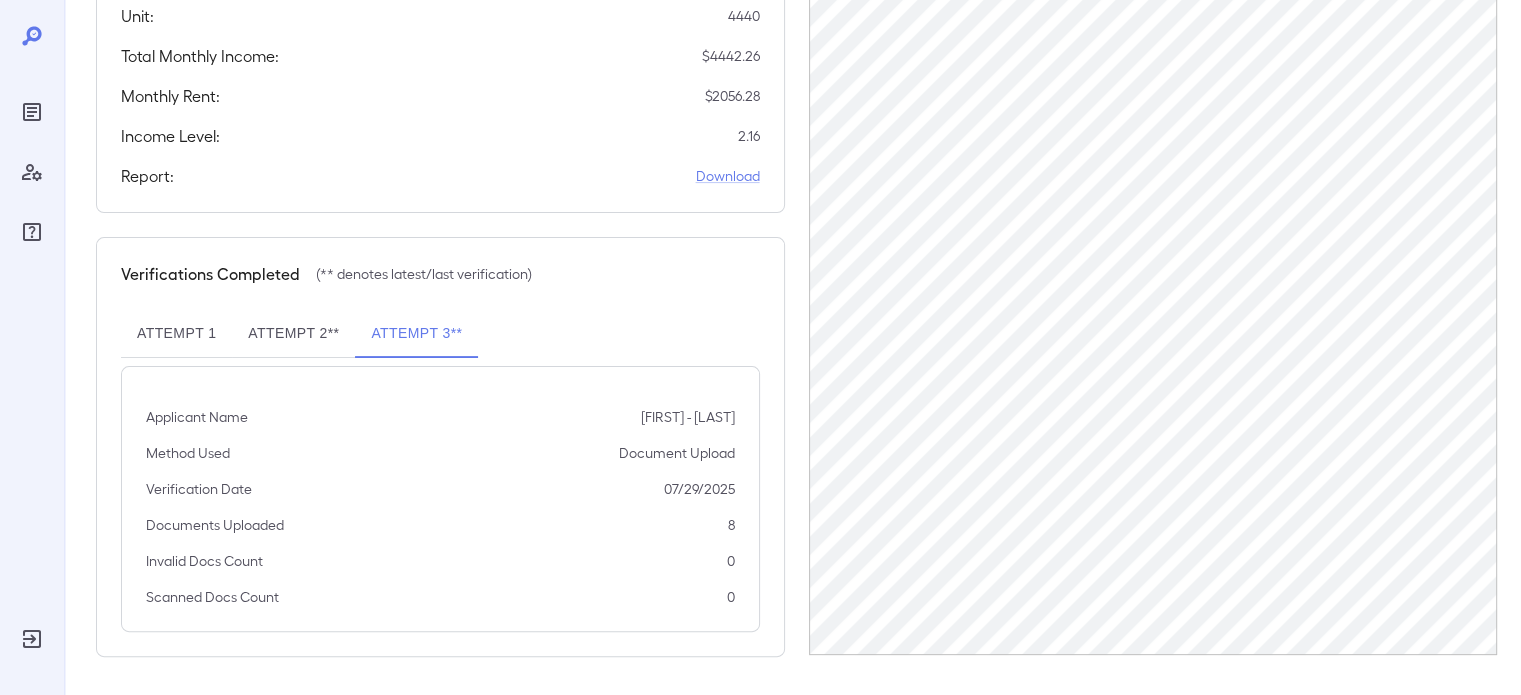 click on "Attempt 2**" at bounding box center (293, 334) 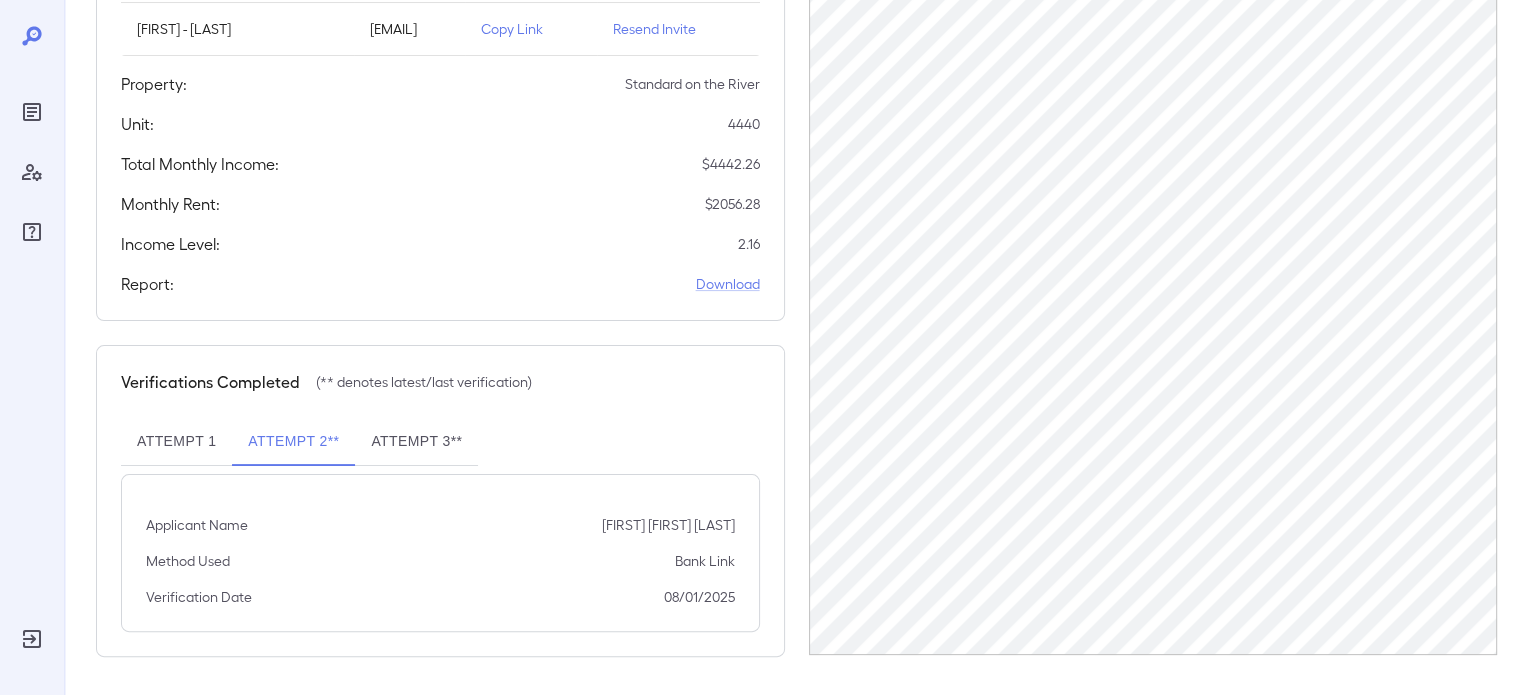 click on "Attempt 1" at bounding box center [176, 442] 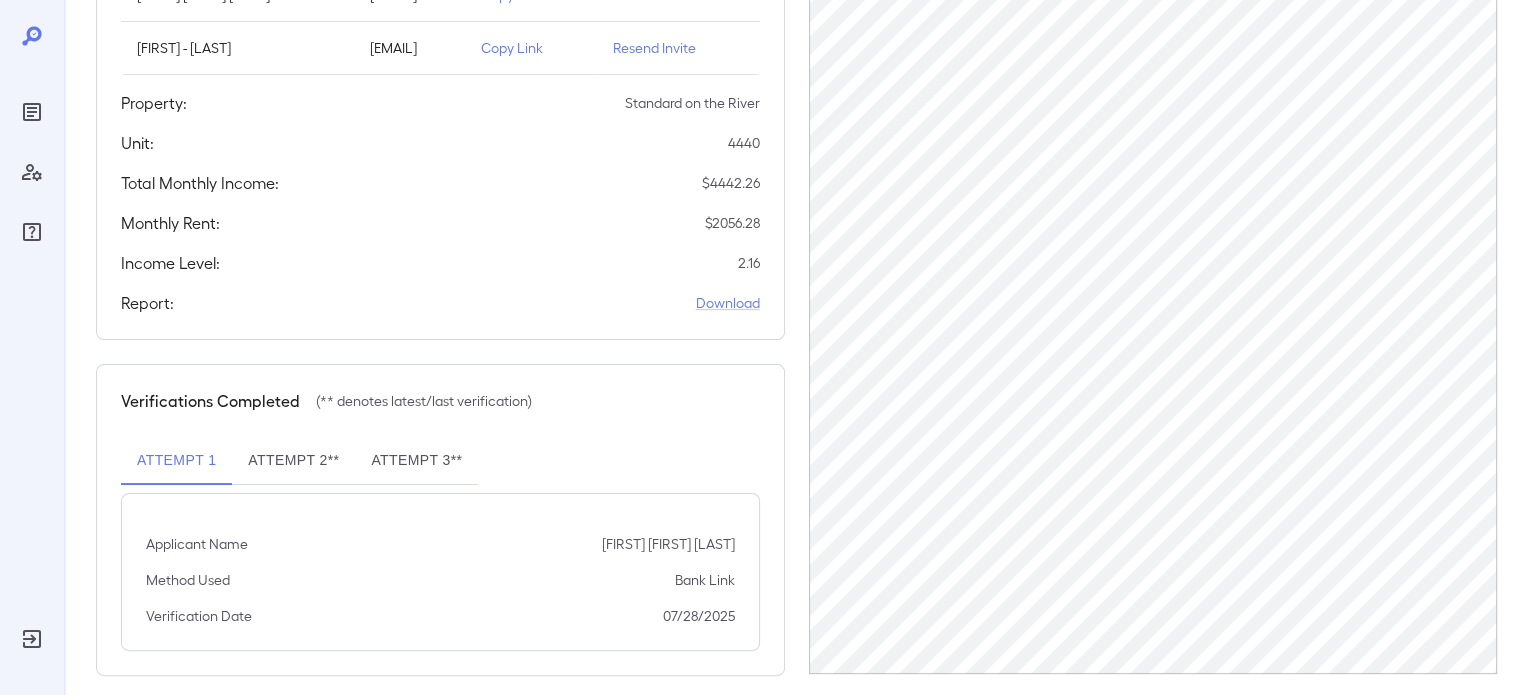 scroll, scrollTop: 360, scrollLeft: 0, axis: vertical 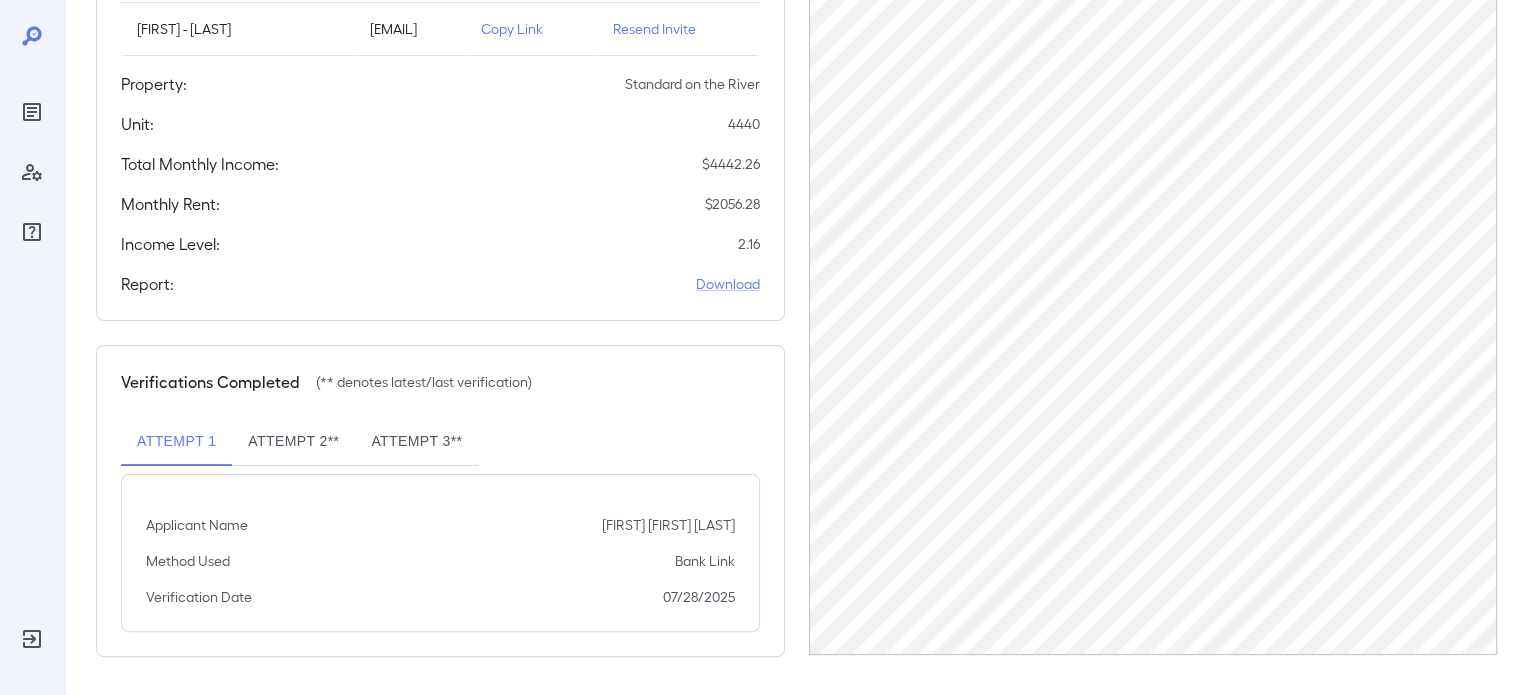 click on "Attempt 3**" at bounding box center (416, 442) 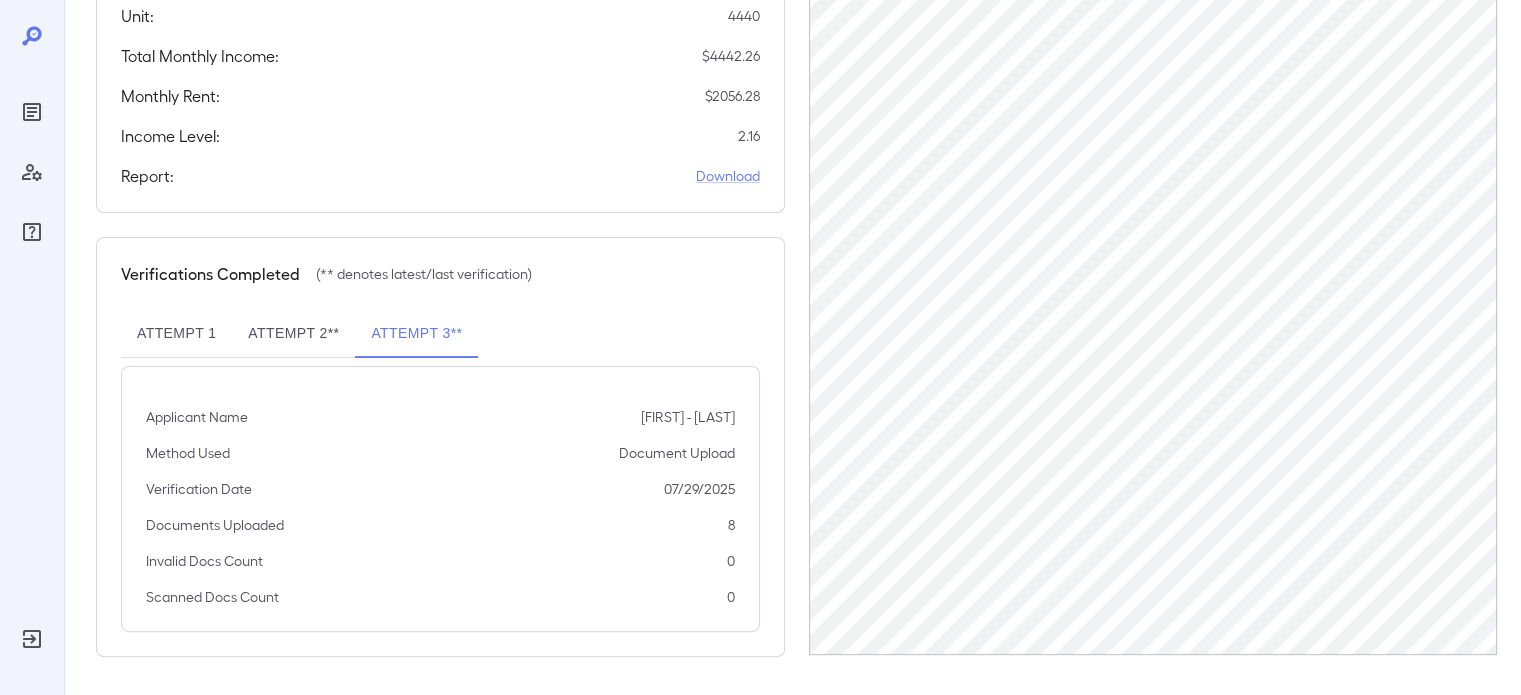 click on "Attempt 2**" at bounding box center [293, 334] 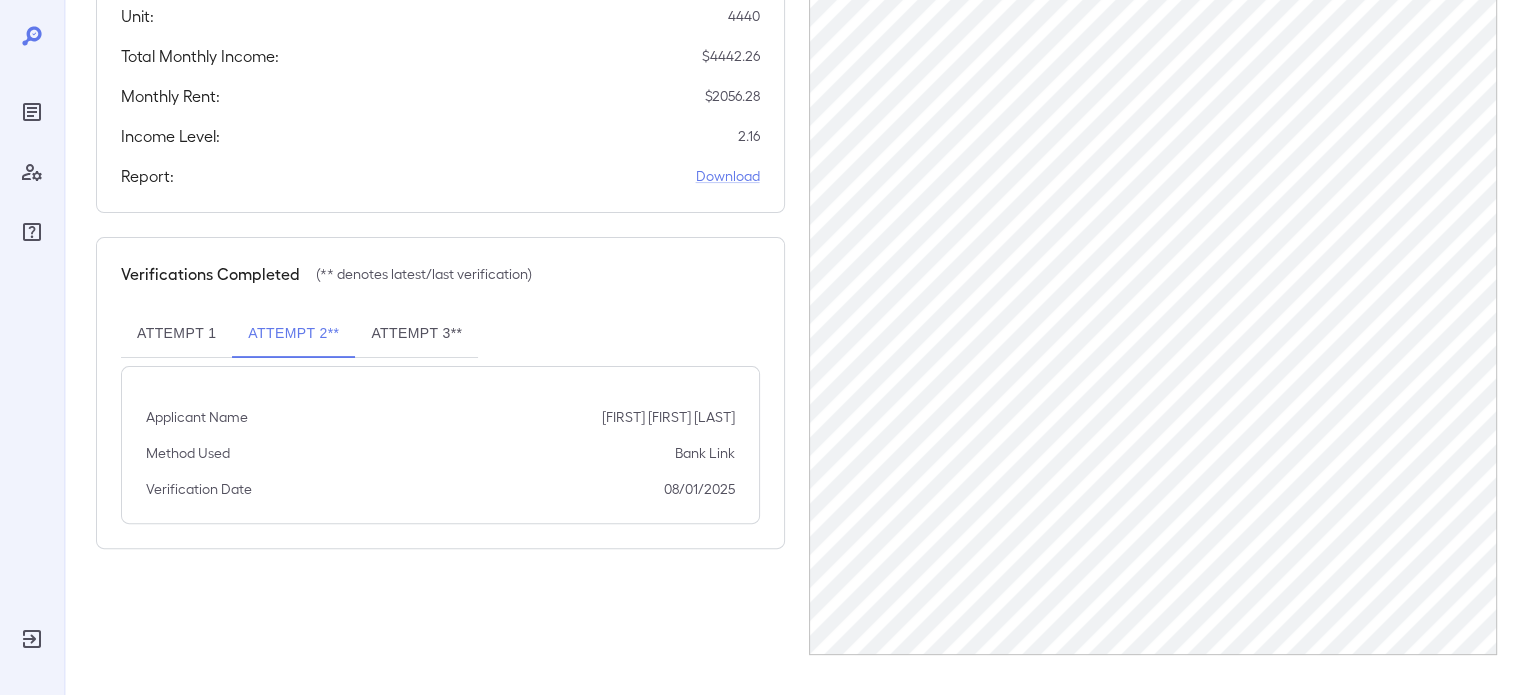 scroll, scrollTop: 360, scrollLeft: 0, axis: vertical 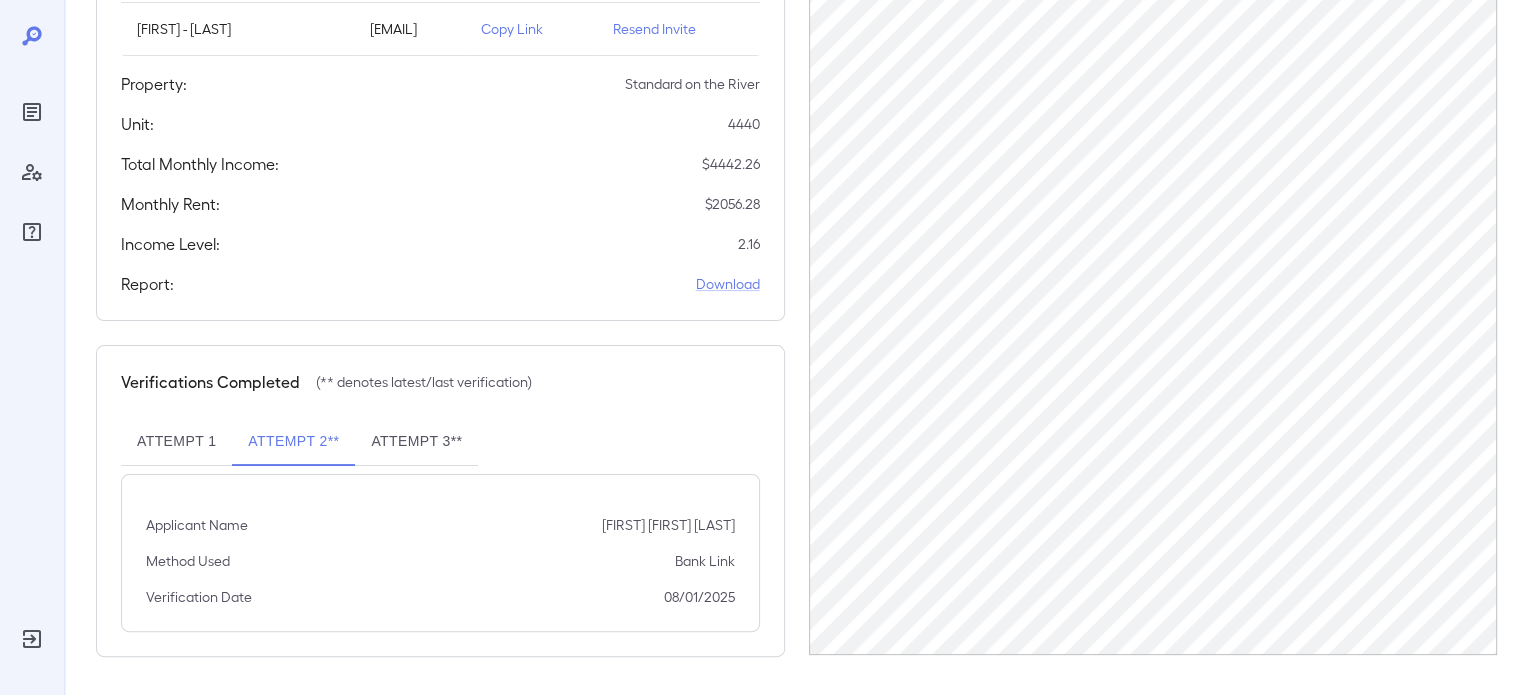 click on "Applicants Information Name Email [FIRST] [LAST] [EMAIL] Copy Link Resend Invite [FIRST] - [LAST] [EMAIL] Copy Link Resend Invite Property:   Standard on the River Unit:   4440 Total Monthly Income:   $ 4442.26 Monthly Rent:   $ 2056.28 Income Level:   2.16 Report:   Download Verifications Completed (** denotes latest/last verification) Attempt 1 Attempt 2** Attempt 3** Applicant Name [FIRST] [LAST] Method Used Bank Link Verification Date 08/01/2025" at bounding box center (440, 238) 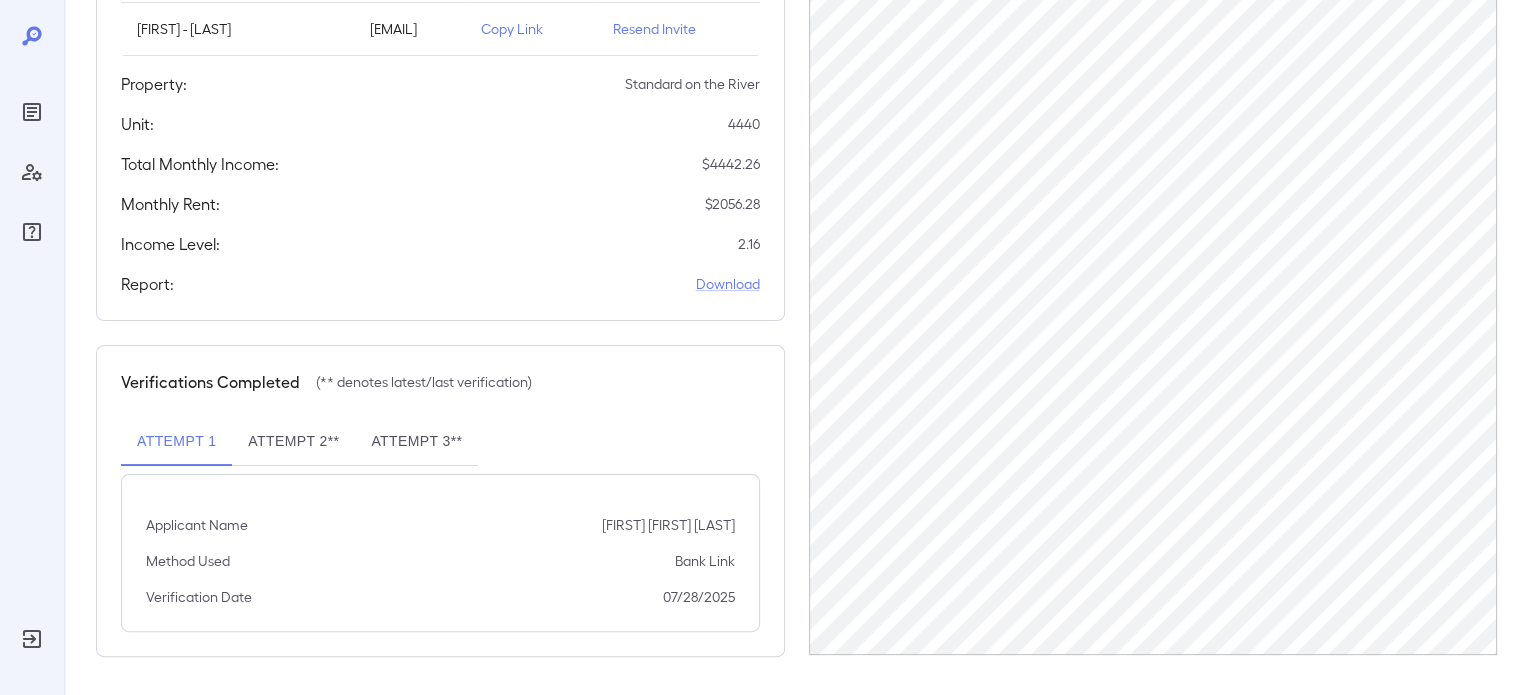 click on "Attempt 3**" at bounding box center [416, 442] 